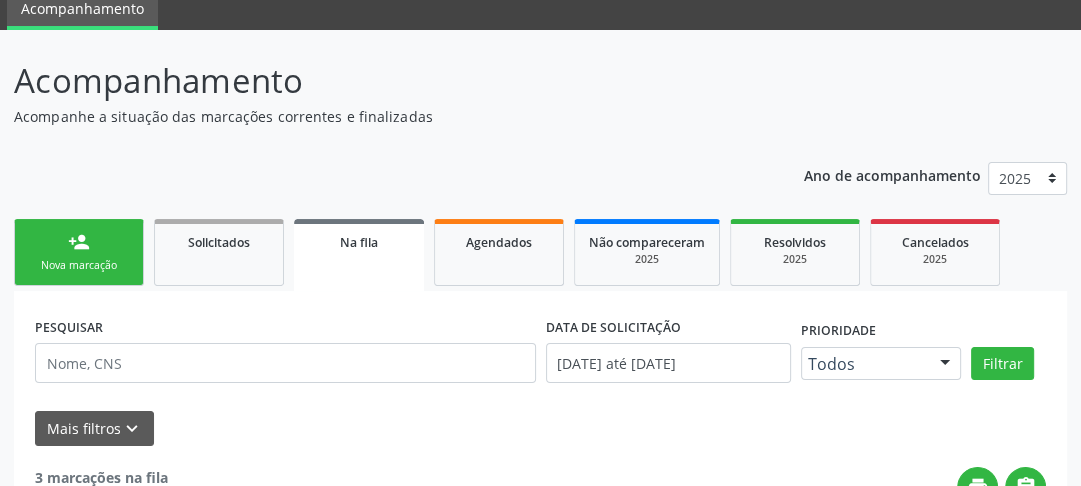 scroll, scrollTop: 240, scrollLeft: 0, axis: vertical 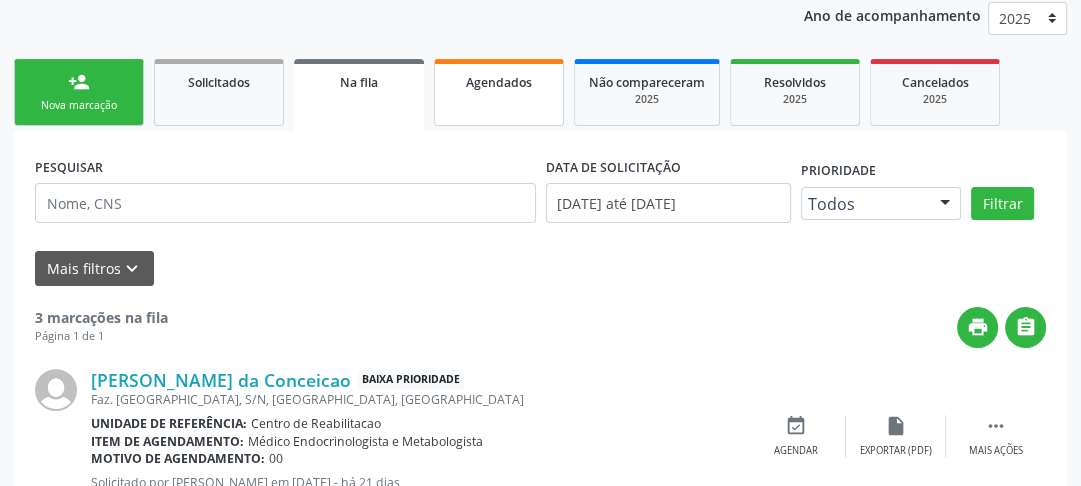 click on "Agendados" at bounding box center [499, 92] 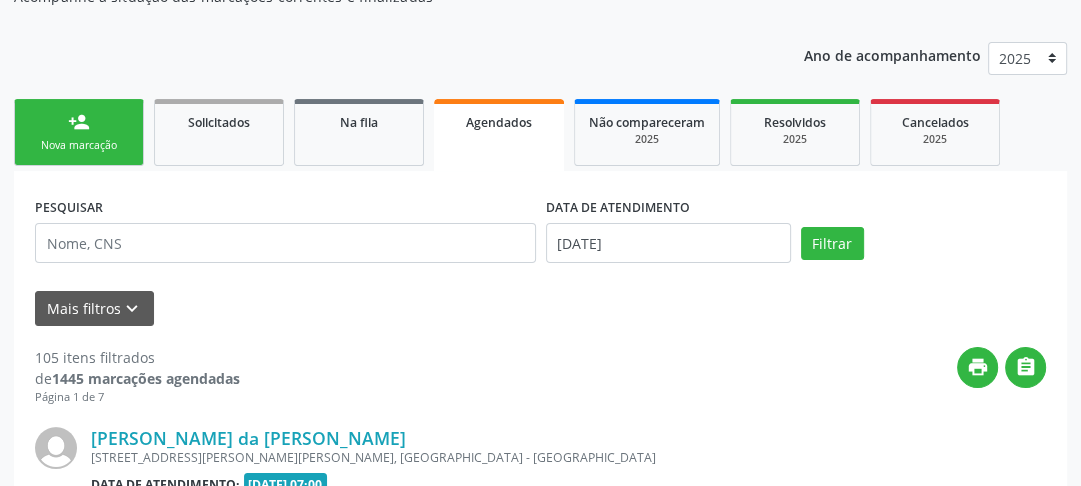 scroll, scrollTop: 240, scrollLeft: 0, axis: vertical 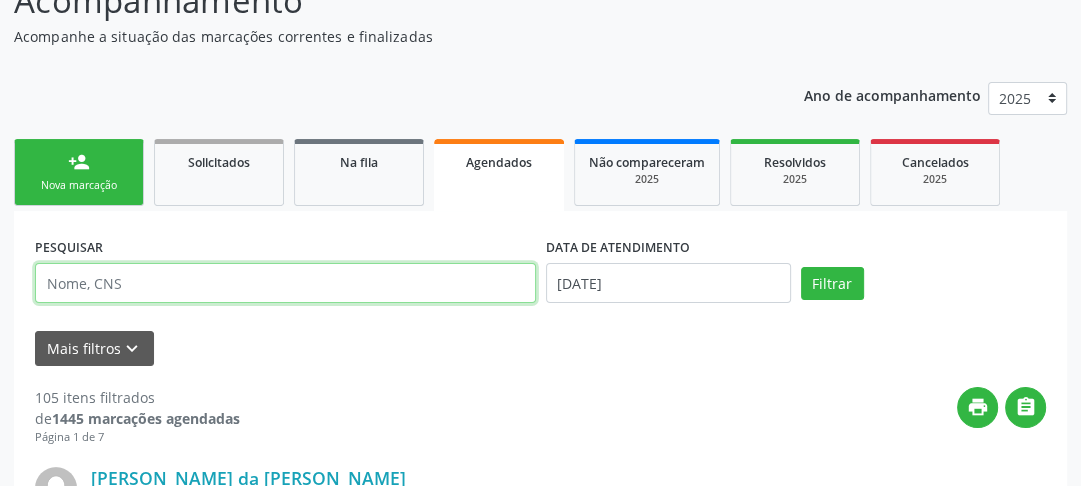 click at bounding box center (285, 283) 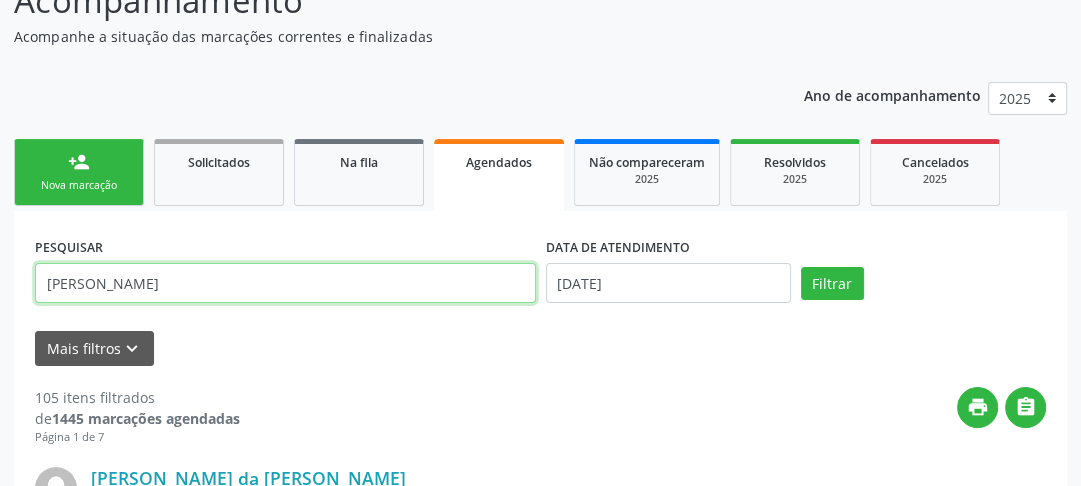 type on "[PERSON_NAME]" 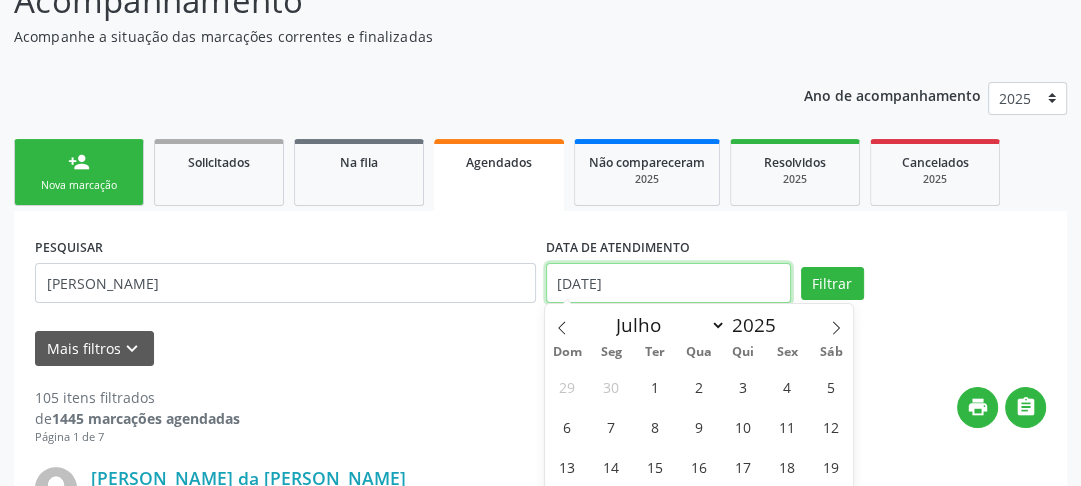 click on "[DATE]" at bounding box center (668, 283) 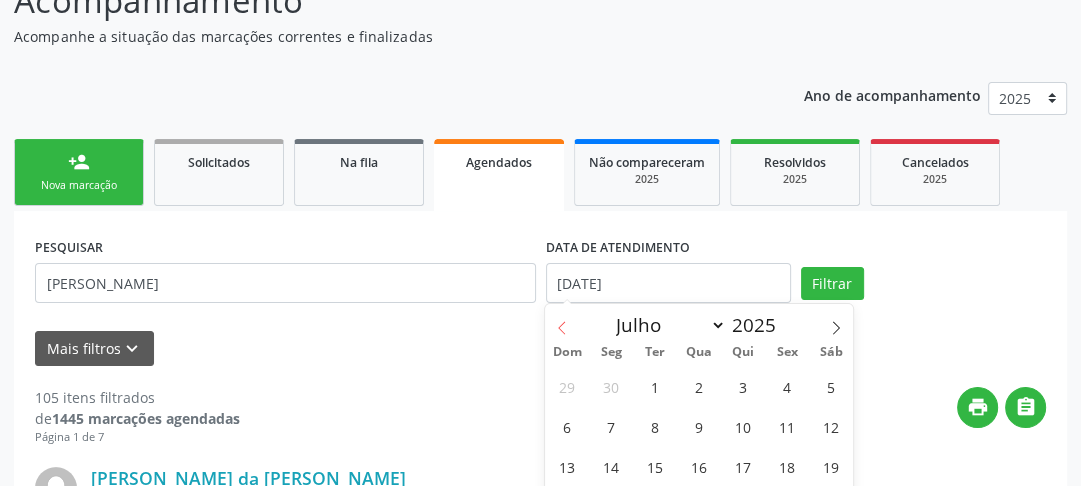 click 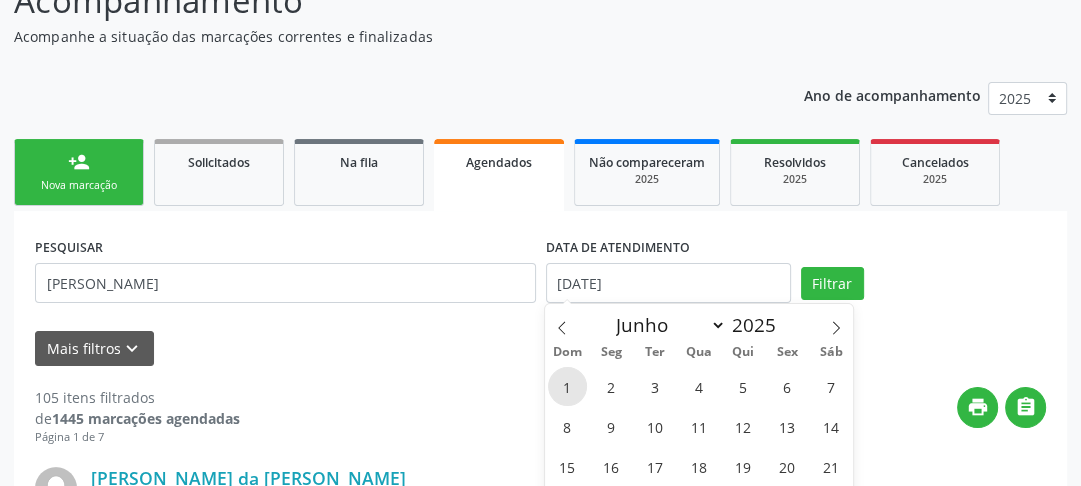click on "1" at bounding box center (567, 386) 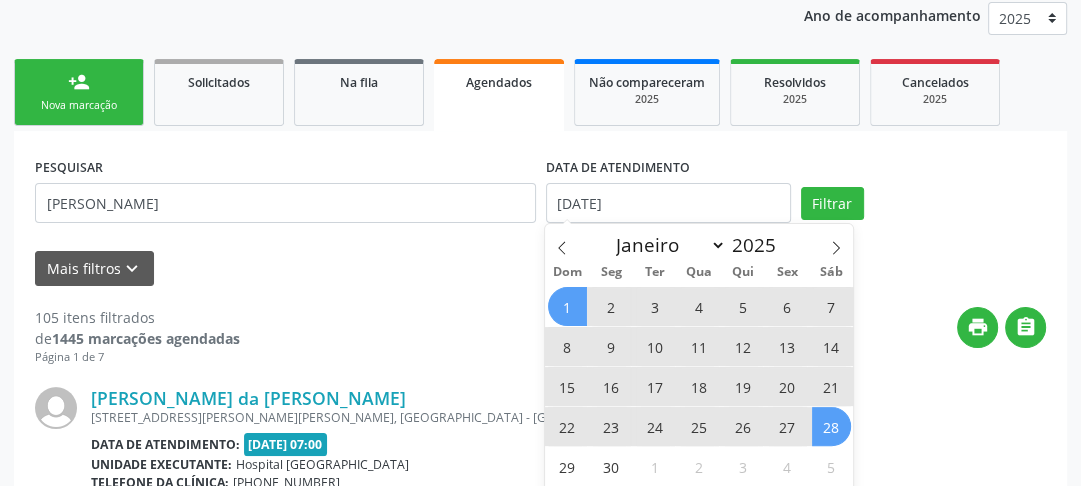 scroll, scrollTop: 320, scrollLeft: 0, axis: vertical 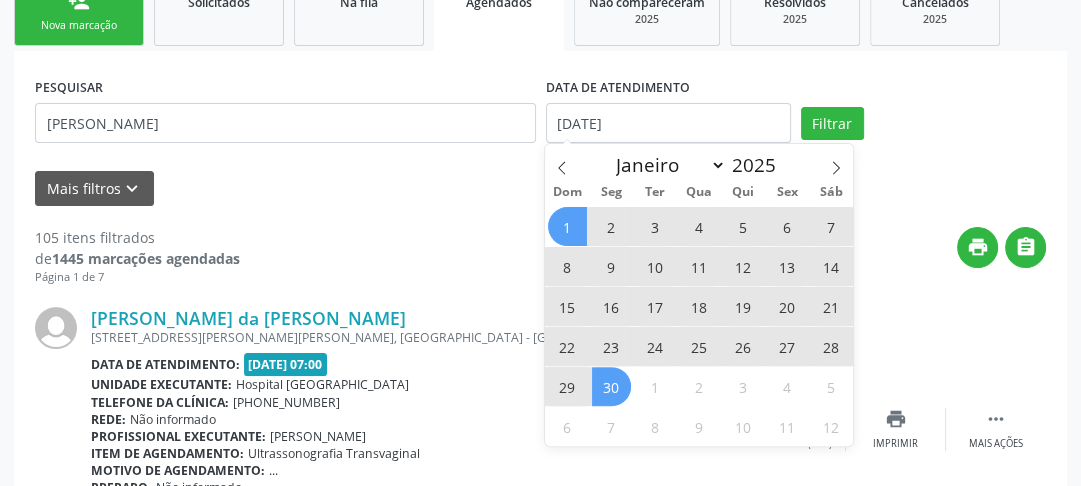 click on "30" at bounding box center [611, 386] 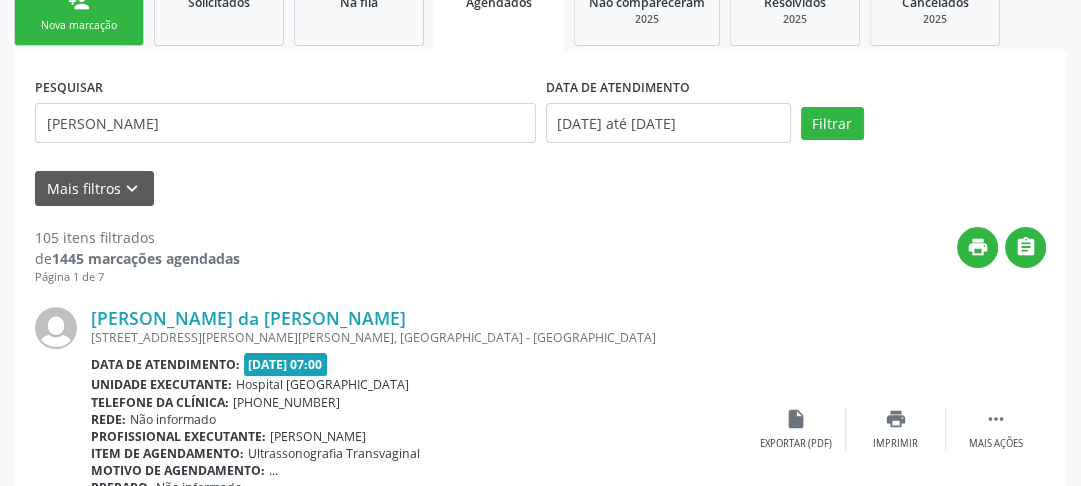 scroll, scrollTop: 240, scrollLeft: 0, axis: vertical 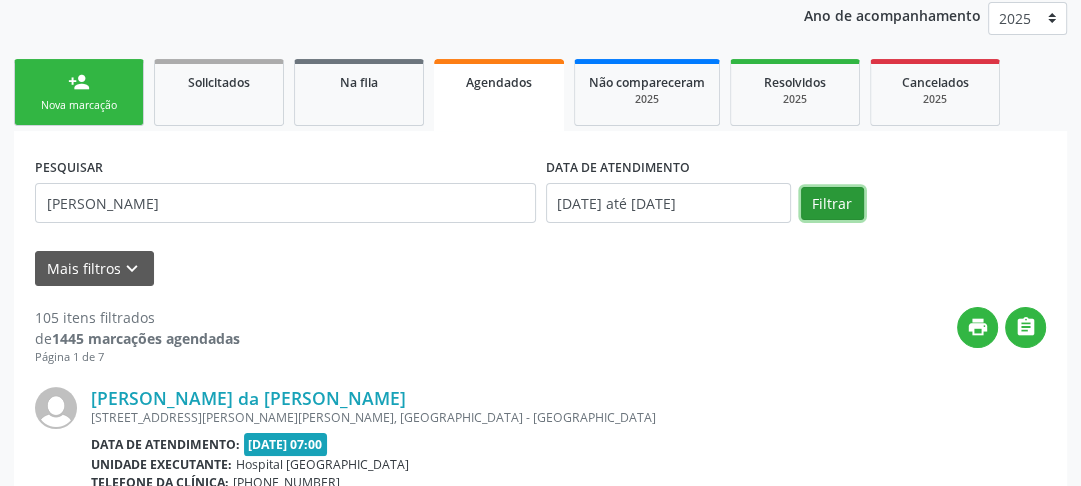 click on "Filtrar" at bounding box center [832, 204] 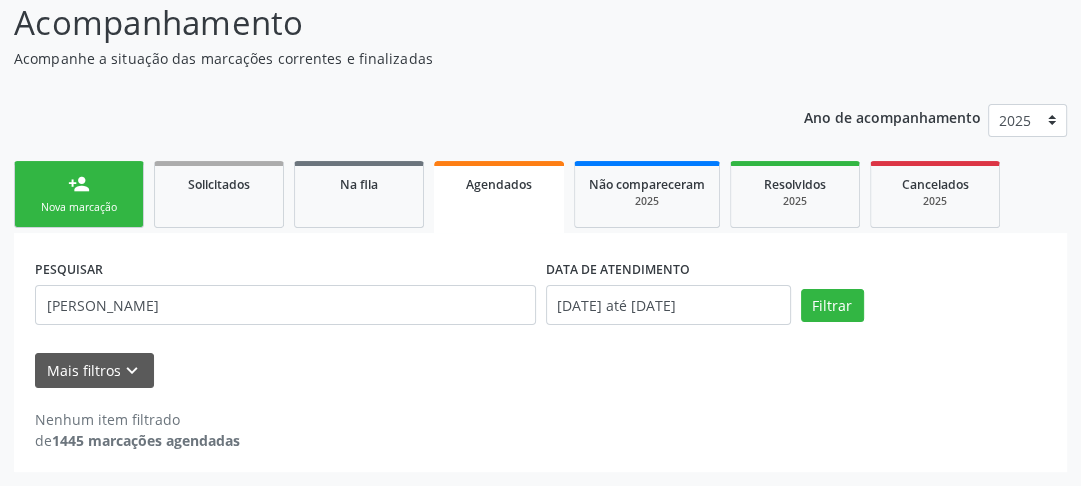 scroll, scrollTop: 136, scrollLeft: 0, axis: vertical 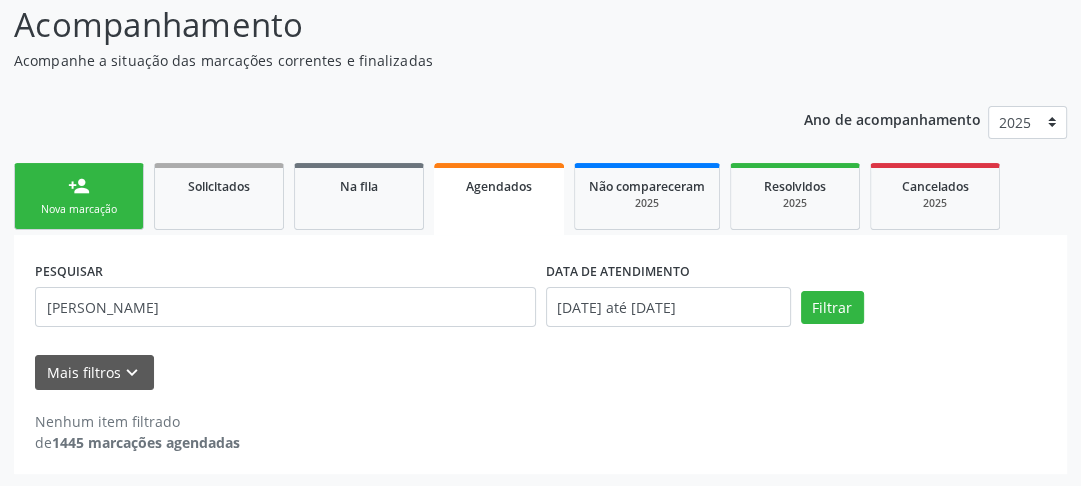 click on "person_add
Nova marcação" at bounding box center (79, 196) 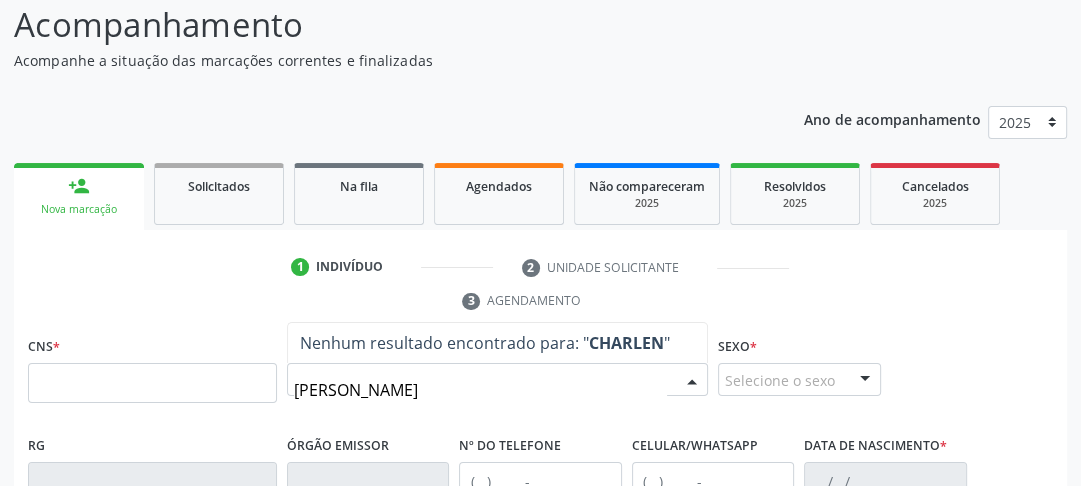 type on "[PERSON_NAME]" 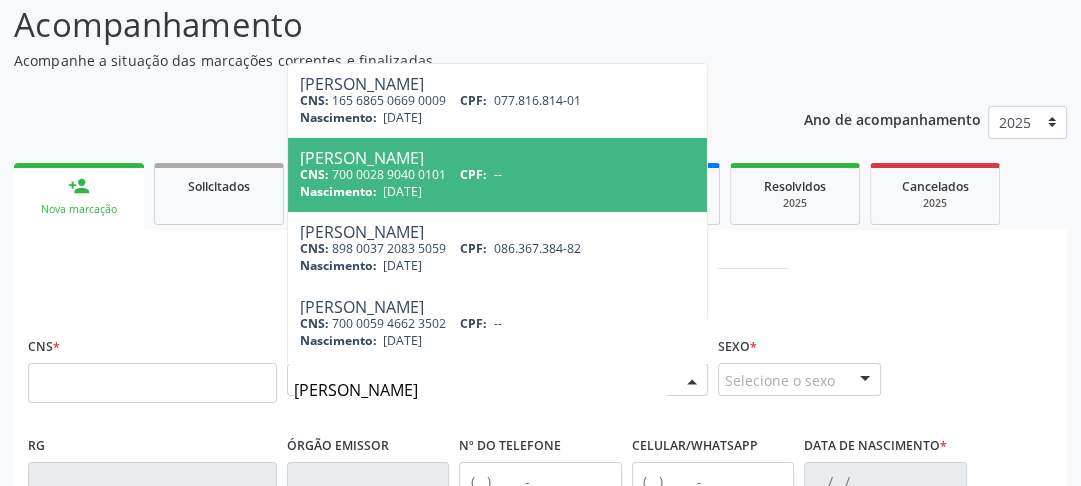click on "[PERSON_NAME] de Lima
CNS:
700 0028 9040 0101
CPF:    --   Nascimento:
[DATE]" at bounding box center [497, 175] 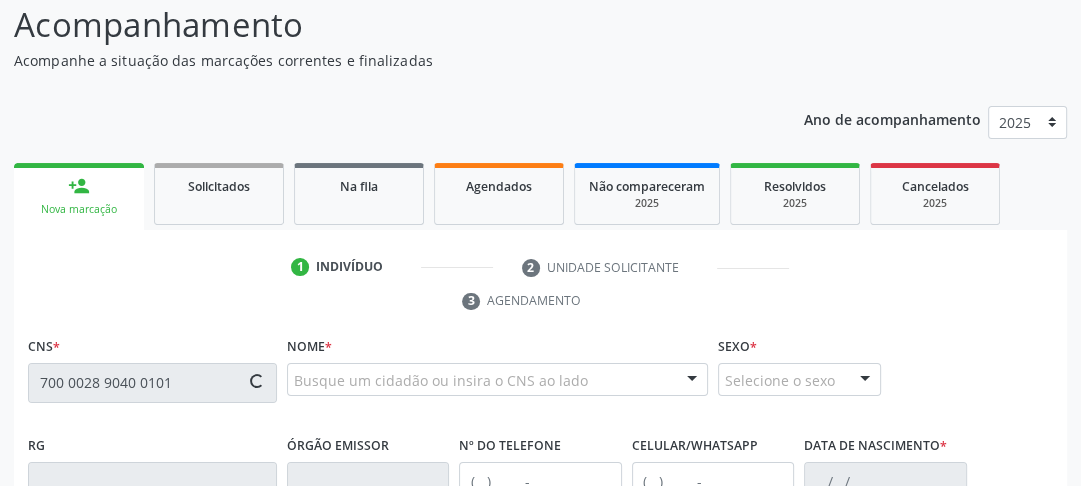 type on "700 0028 9040 0101" 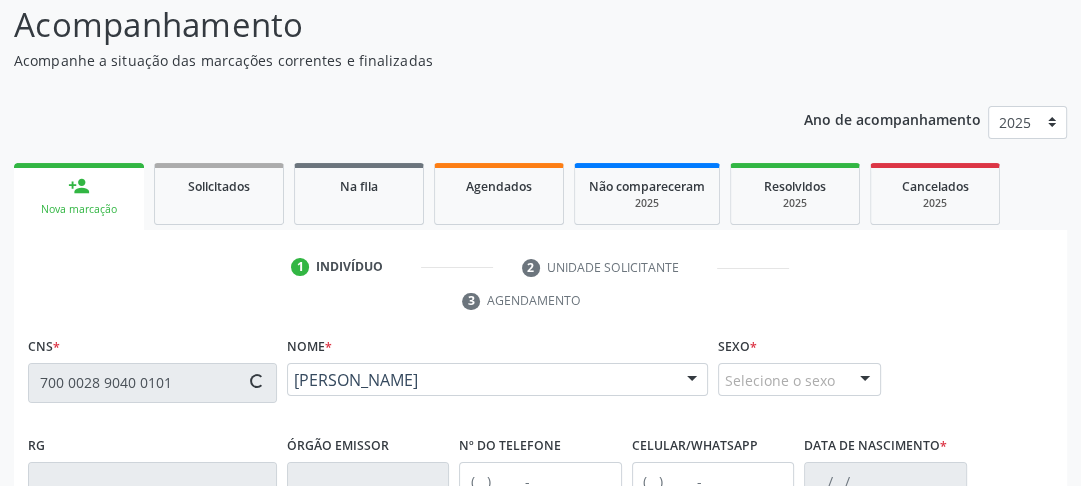 drag, startPoint x: 182, startPoint y: 383, endPoint x: 29, endPoint y: 396, distance: 153.5513 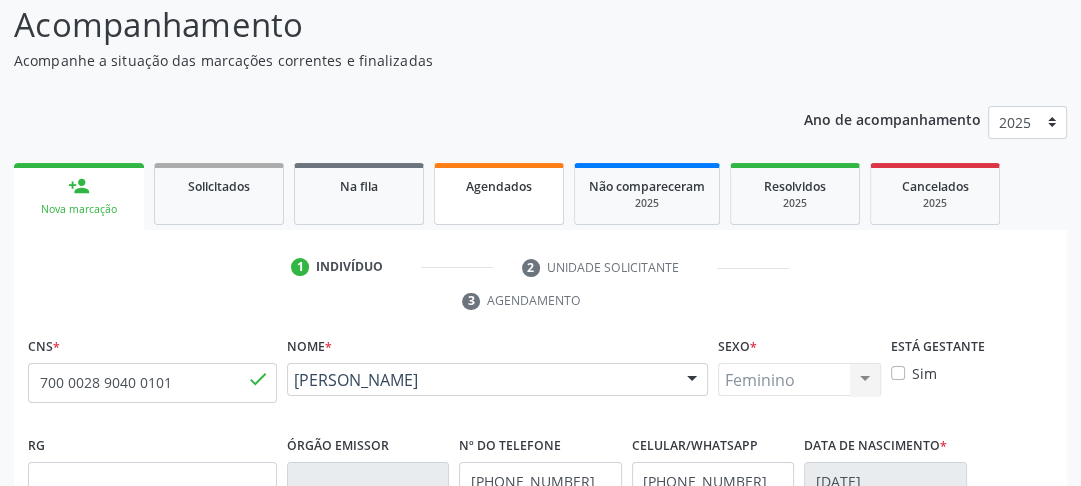 click on "Agendados" at bounding box center [499, 194] 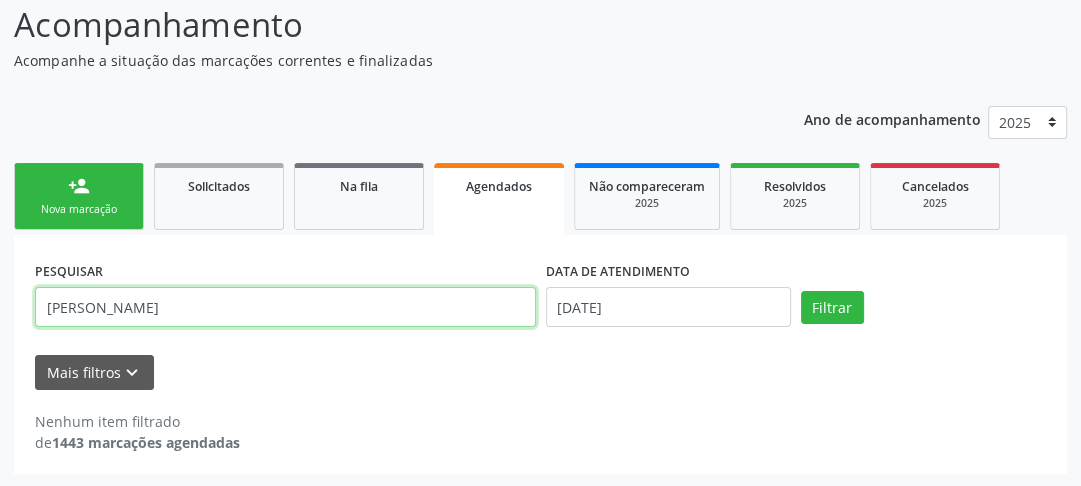 drag, startPoint x: 272, startPoint y: 308, endPoint x: 48, endPoint y: 328, distance: 224.89108 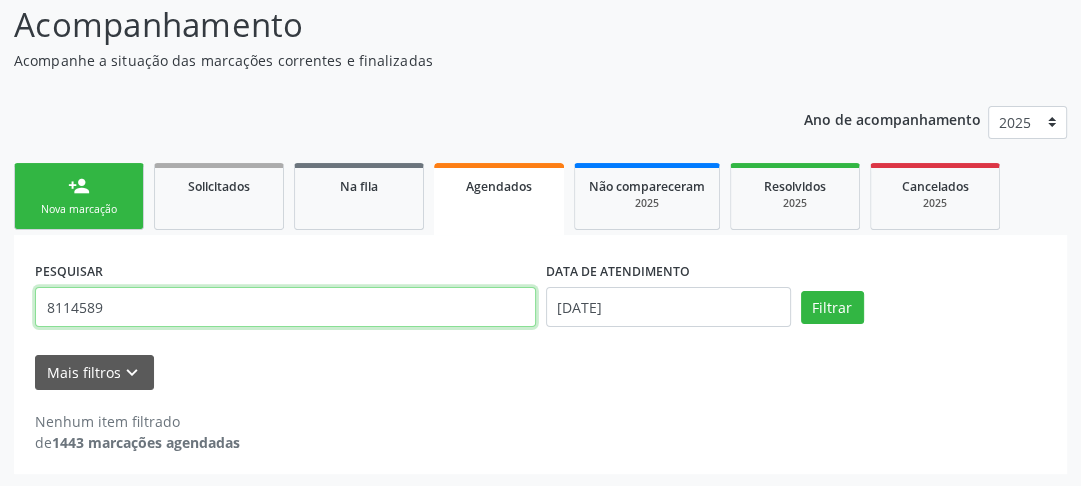 type on "8114589" 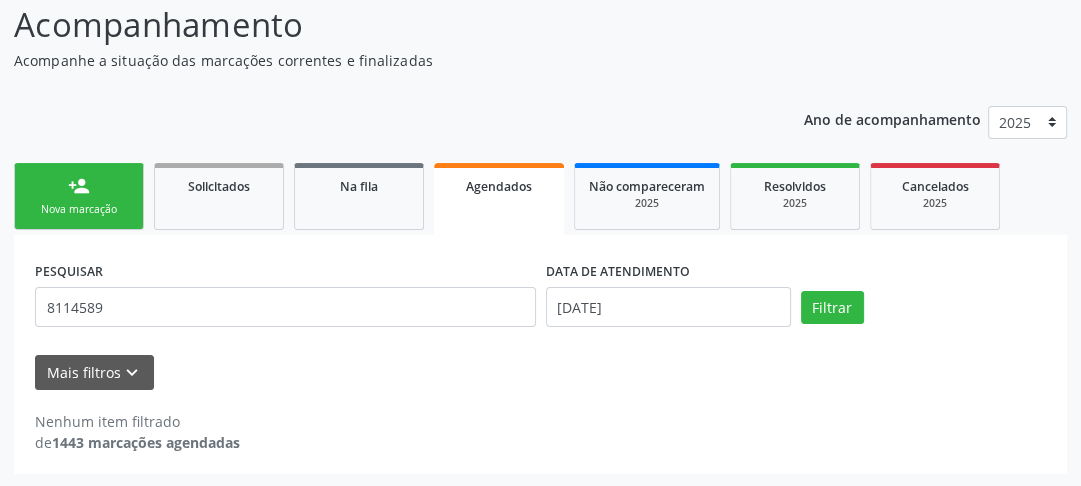 click on "person_add
Nova marcação" at bounding box center (79, 196) 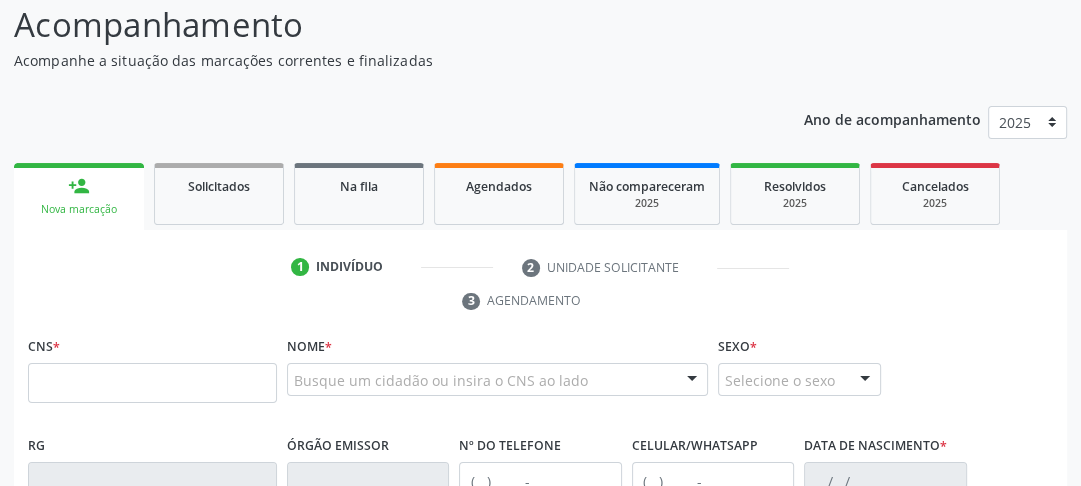 click on "Busque um cidadão ou insira o CNS ao lado" at bounding box center (497, 380) 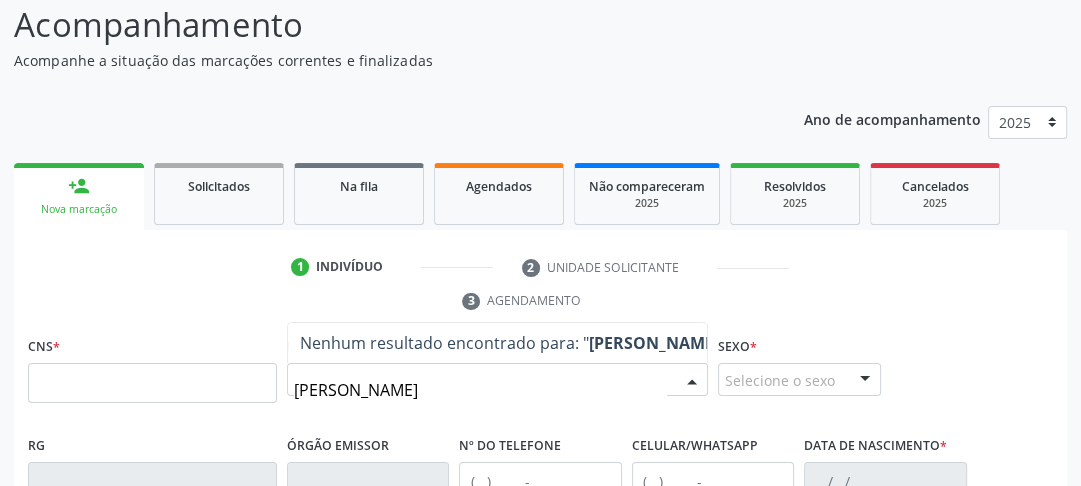 type on "[PERSON_NAME]" 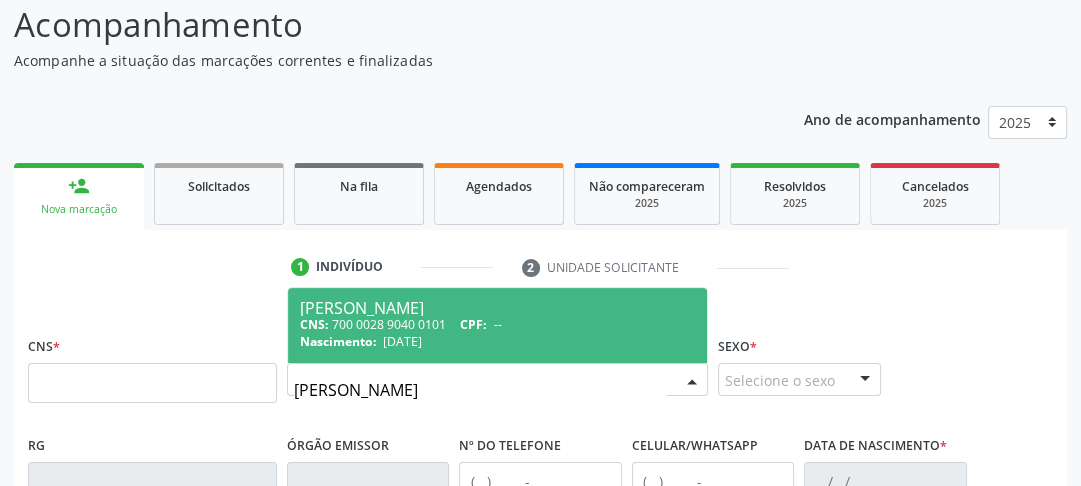 click on "[DATE]" at bounding box center (402, 341) 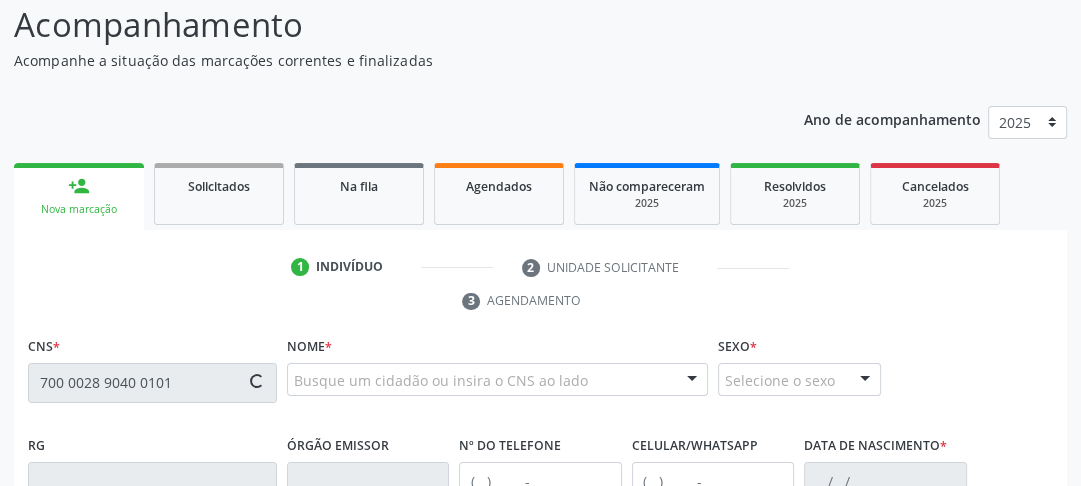 type on "700 0028 9040 0101" 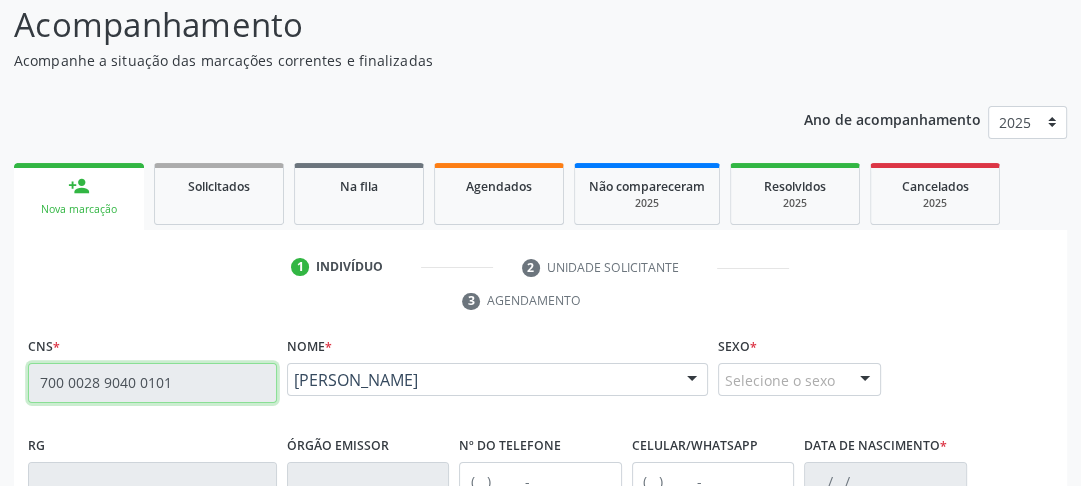 type on "[PHONE_NUMBER]" 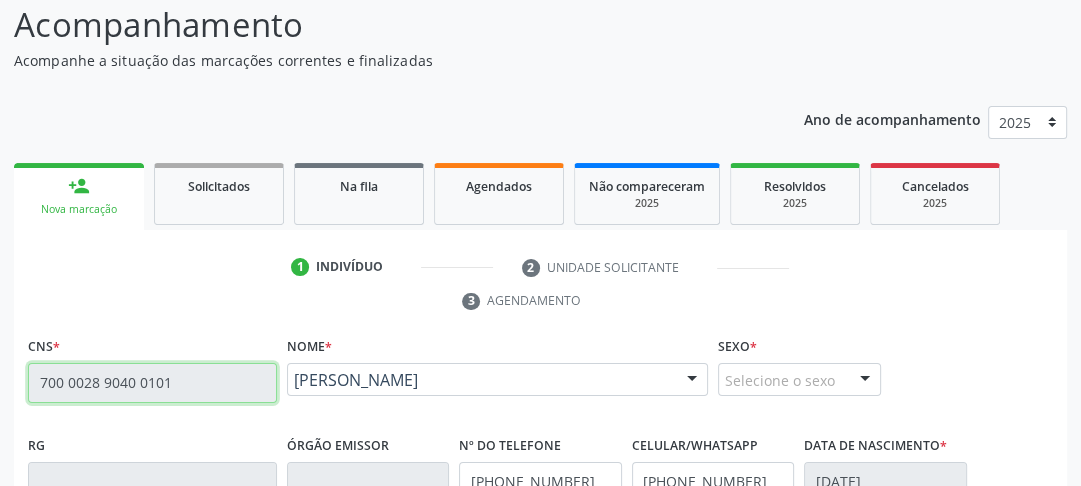 click on "700 0028 9040 0101" at bounding box center [152, 383] 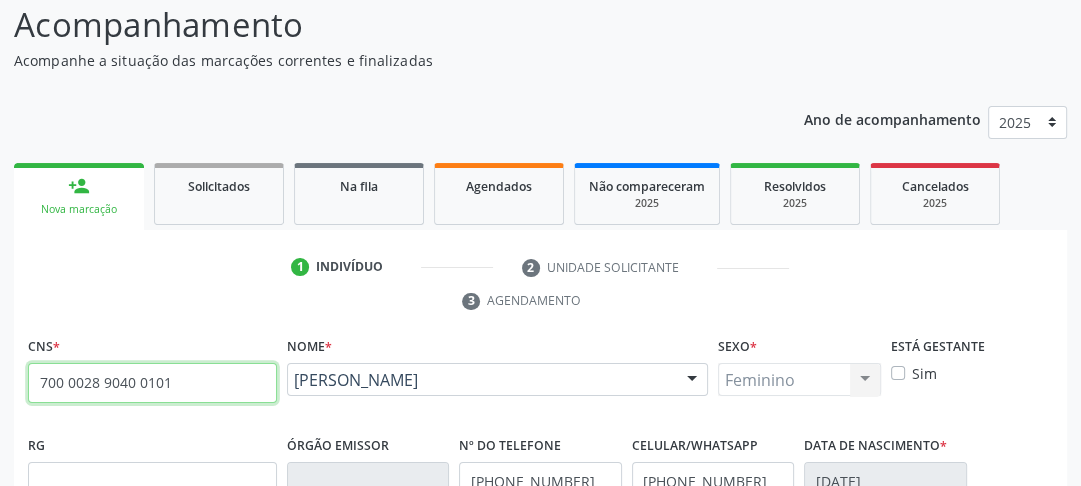 drag, startPoint x: 36, startPoint y: 384, endPoint x: 175, endPoint y: 386, distance: 139.01439 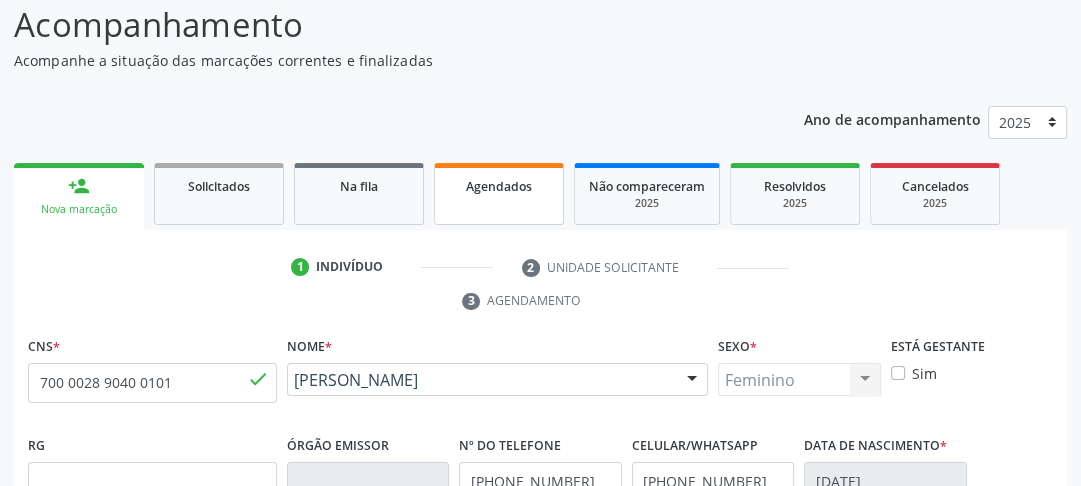 click on "Agendados" at bounding box center [499, 194] 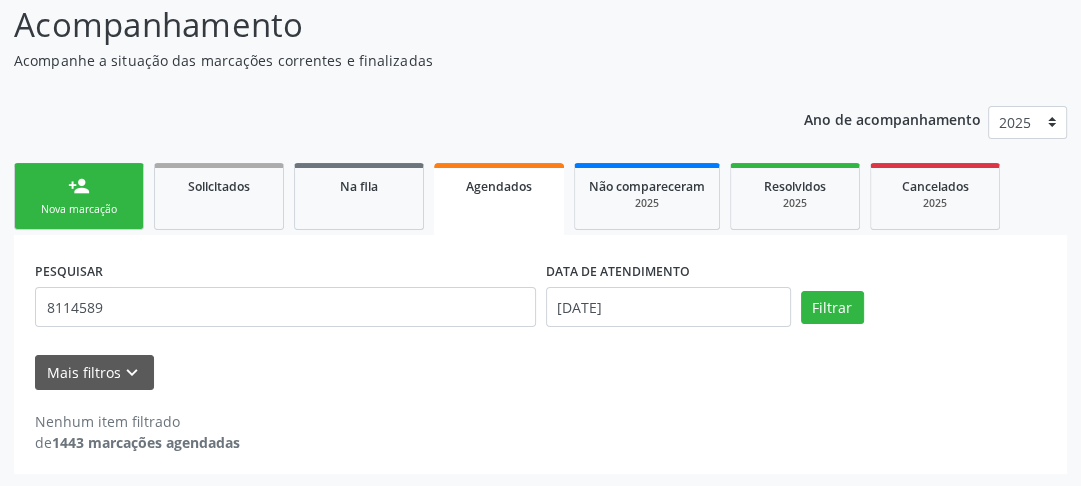 click on "Acompanhamento
Acompanhe a situação das marcações correntes e finalizadas
Relatórios
Ano de acompanhamento
2025 2024
person_add
Nova marcação
Solicitados   Na fila   Agendados   Não compareceram
2025
Resolvidos
2025
Cancelados
2025
PESQUISAR
8114589
DATA DE ATENDIMENTO
[DATE]
Filtrar
UNIDADE EXECUTANTE
Selecione uma unidade
Todos as unidades   3 Grupamento de Bombeiros   [PERSON_NAME] Dental   Academia da Cidade [GEOGRAPHIC_DATA]   Academia da [GEOGRAPHIC_DATA]   Academia da [GEOGRAPHIC_DATA] I   Academia da Cidade Estacao do Forro   Academia da Cidade [GEOGRAPHIC_DATA] da Cidade de [GEOGRAPHIC_DATA]   Academia da Cidade do Mutirao   Academia da Saude Cohab II   Alanalaiz [PERSON_NAME] Servicos de Medicina e Nutricao   Amor Saude   Anaclin" at bounding box center (540, 231) 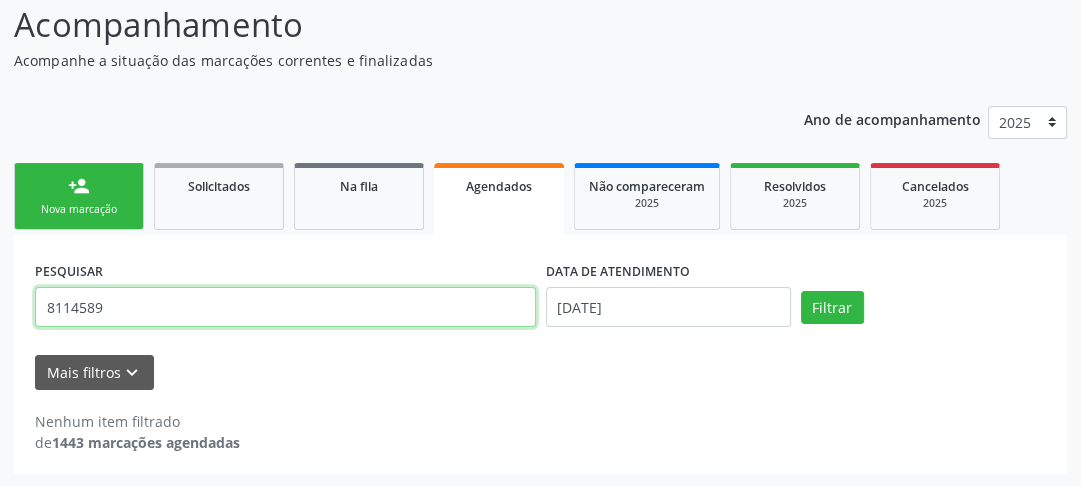 click on "8114589" at bounding box center (285, 307) 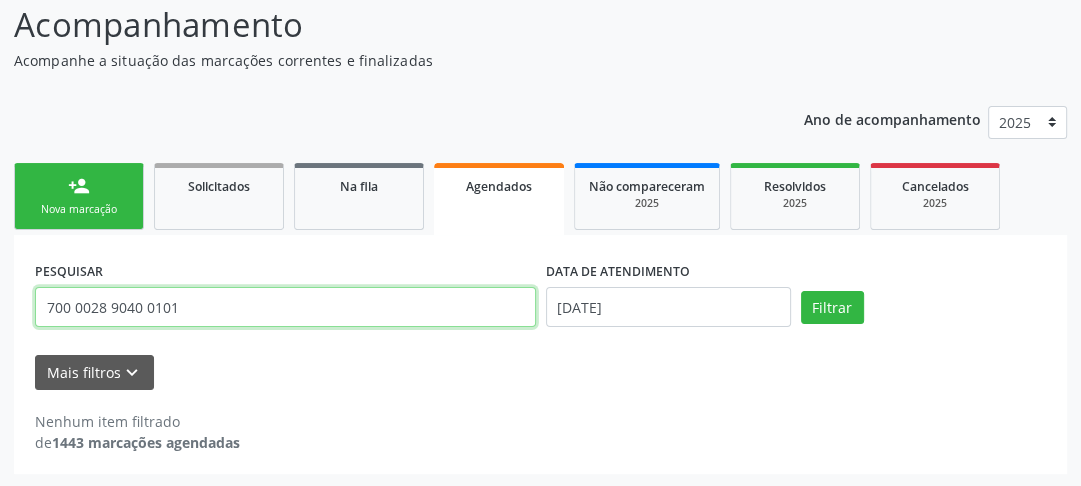 type on "700 0028 9040 0101" 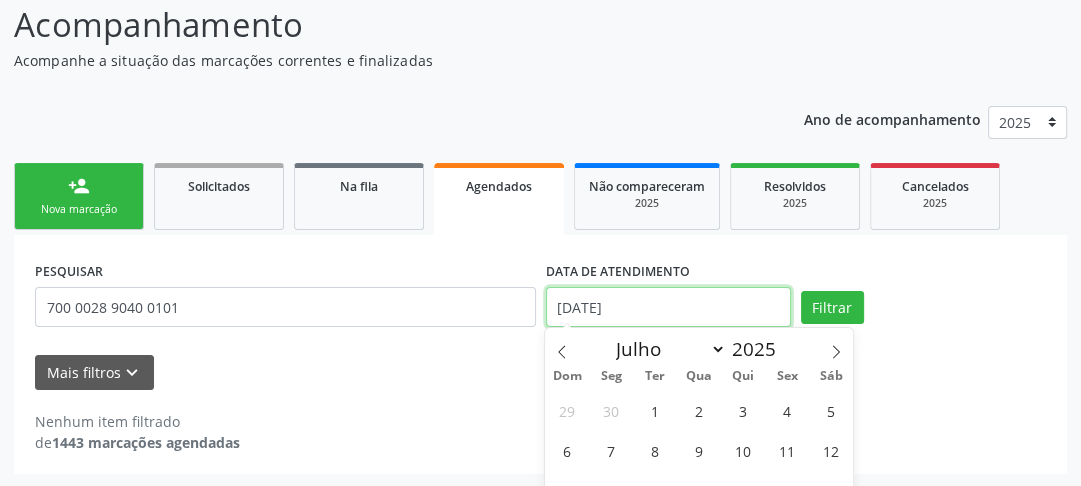 click on "[DATE]" at bounding box center (668, 307) 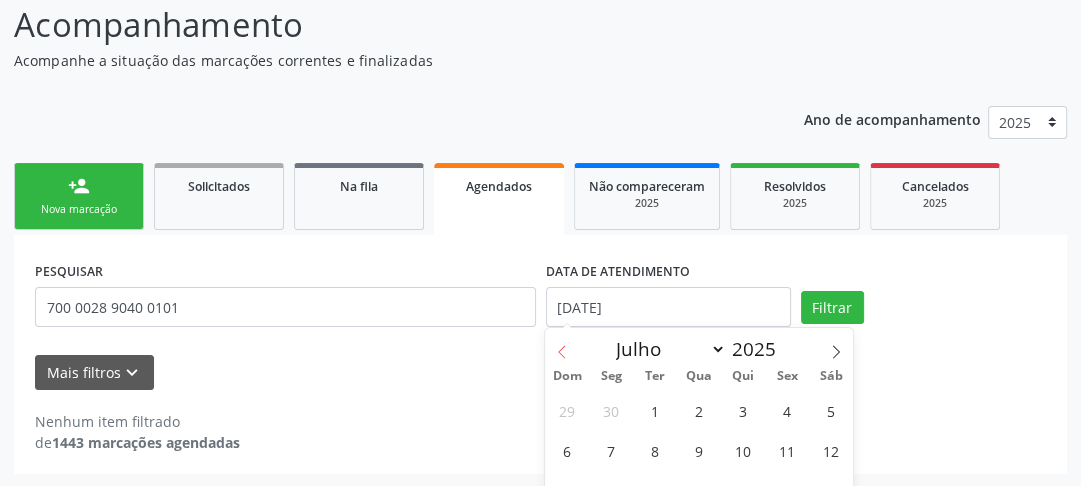 click 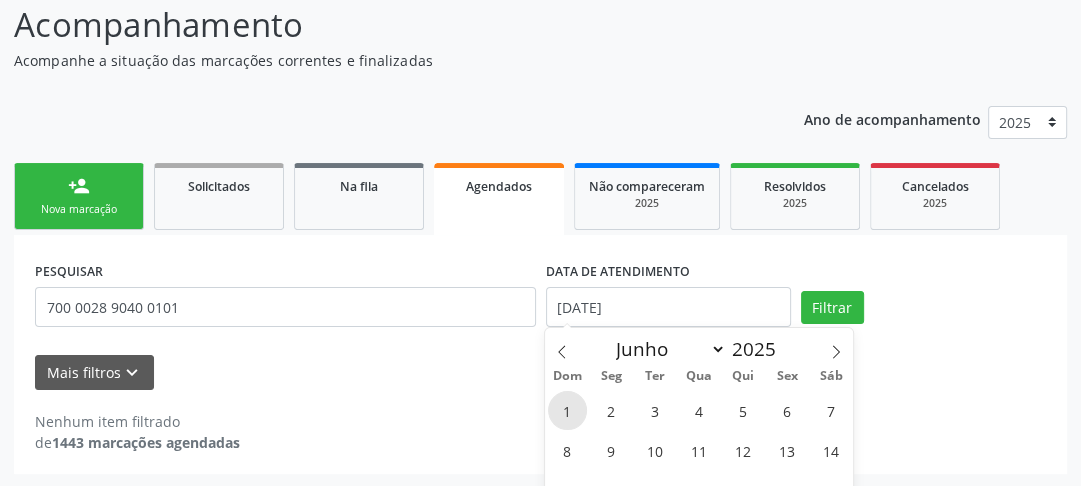 click on "1" at bounding box center (567, 410) 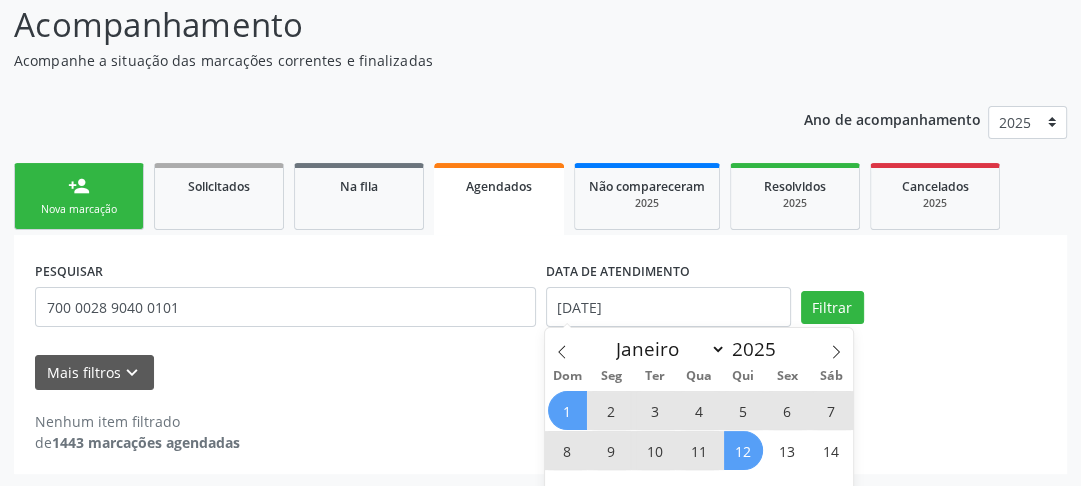 scroll, scrollTop: 216, scrollLeft: 0, axis: vertical 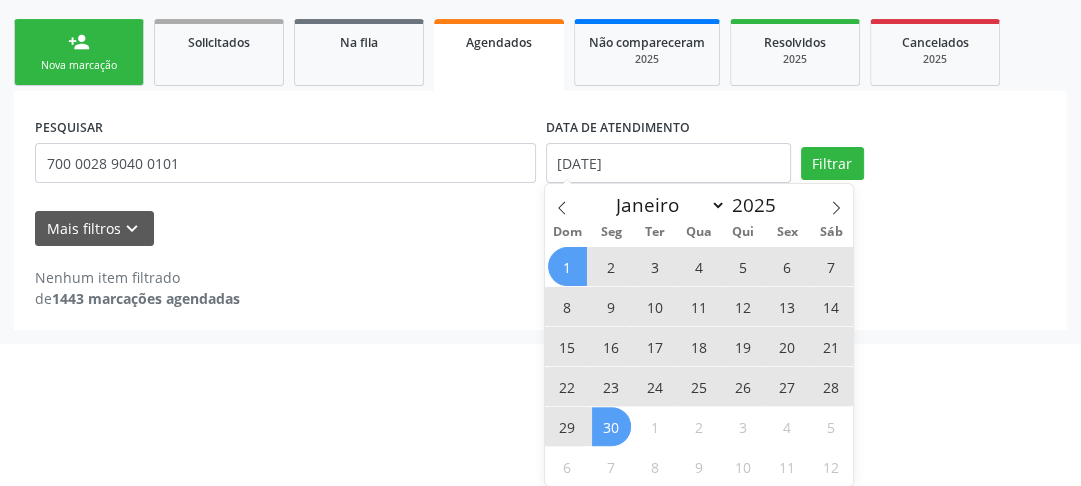 click on "30" at bounding box center [611, 426] 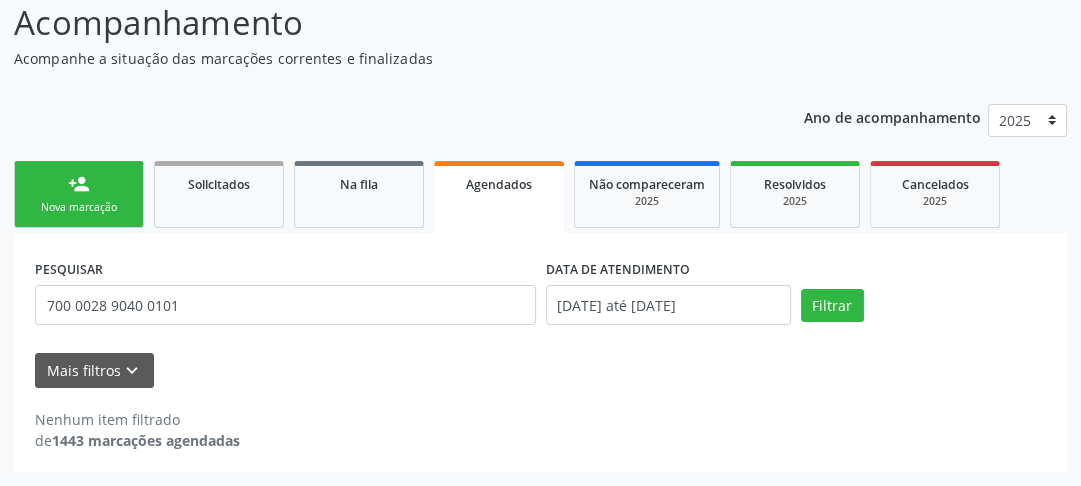 scroll, scrollTop: 136, scrollLeft: 0, axis: vertical 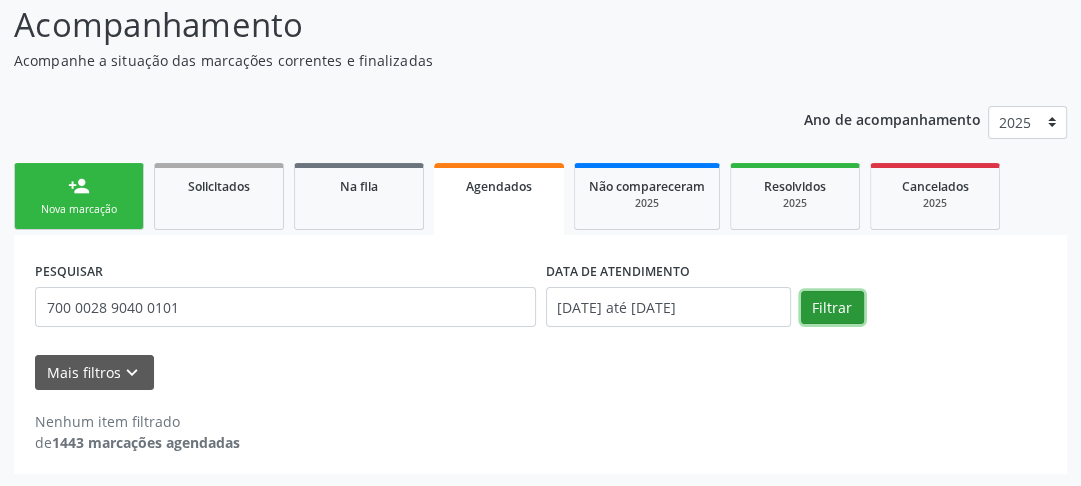 click on "Filtrar" at bounding box center [832, 308] 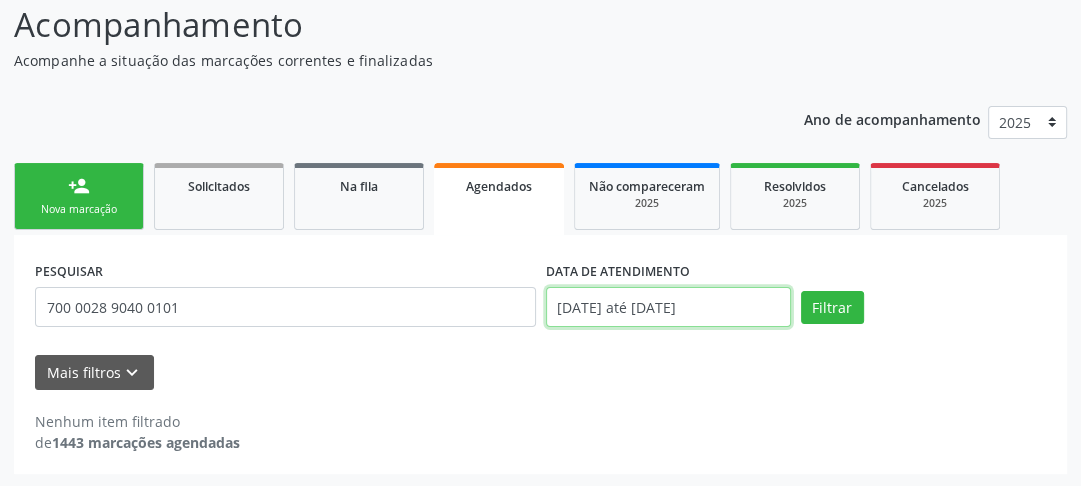 click on "[DATE] até [DATE]" at bounding box center (668, 307) 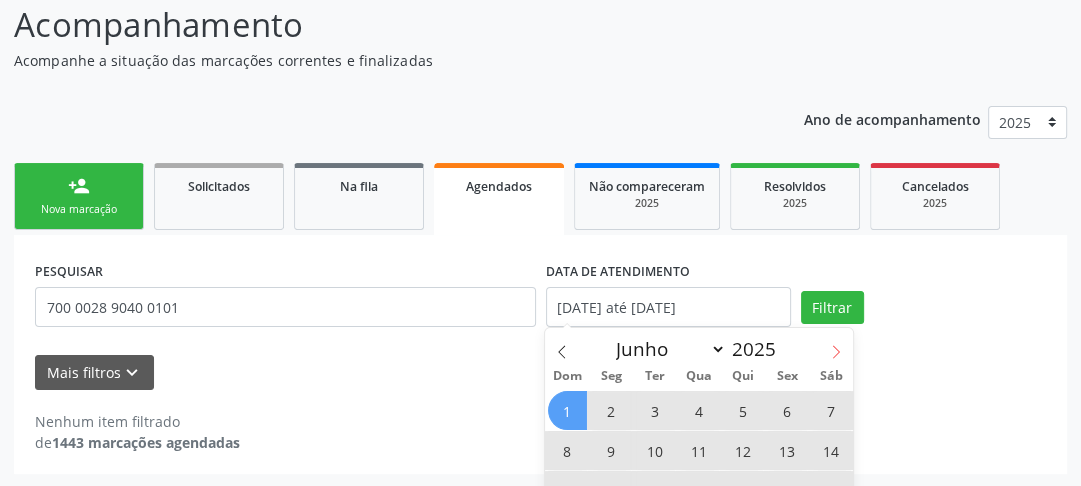 click at bounding box center [836, 345] 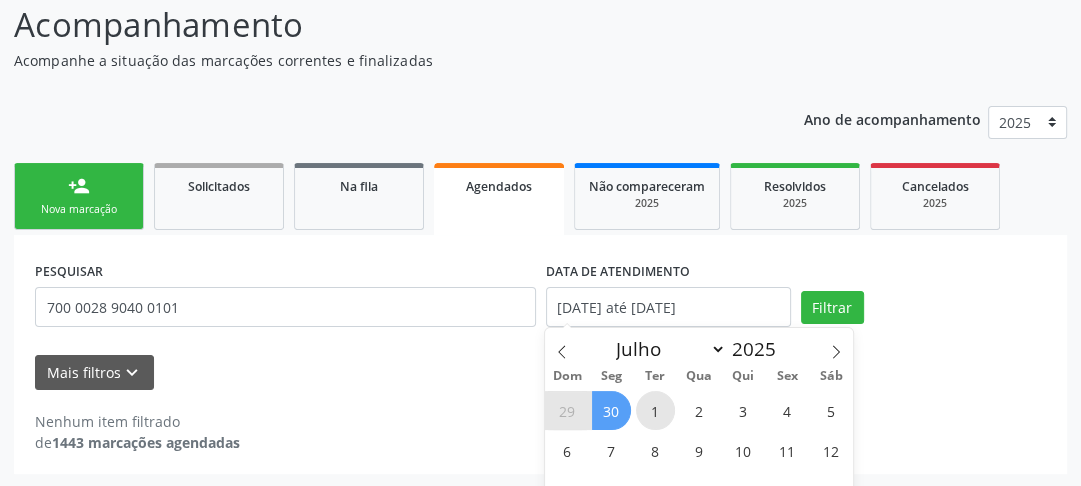 click on "1" at bounding box center (655, 410) 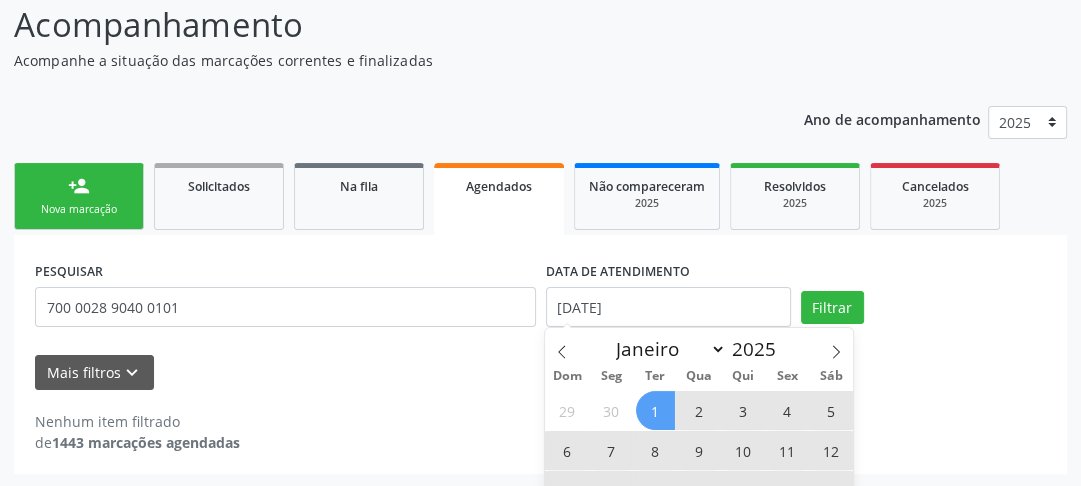 scroll, scrollTop: 280, scrollLeft: 0, axis: vertical 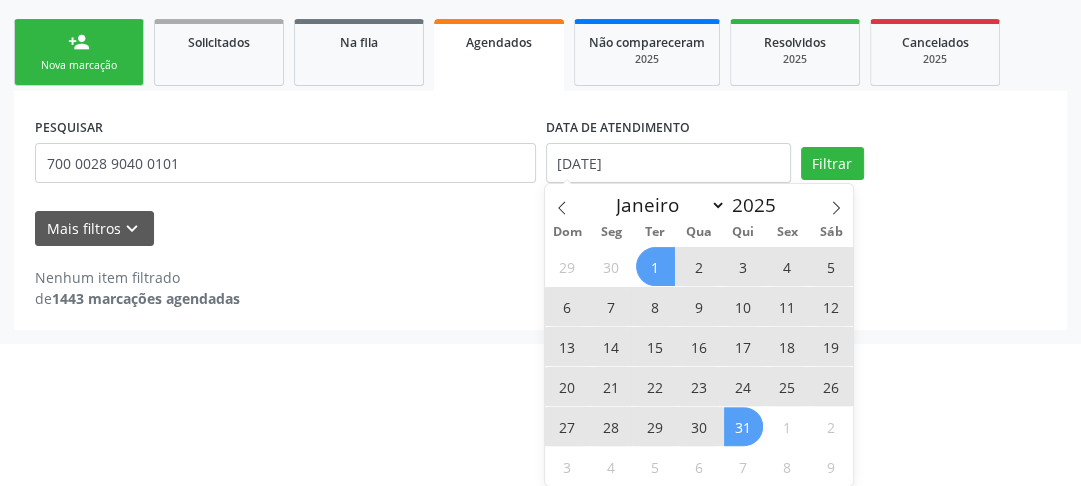 click on "31" at bounding box center (743, 426) 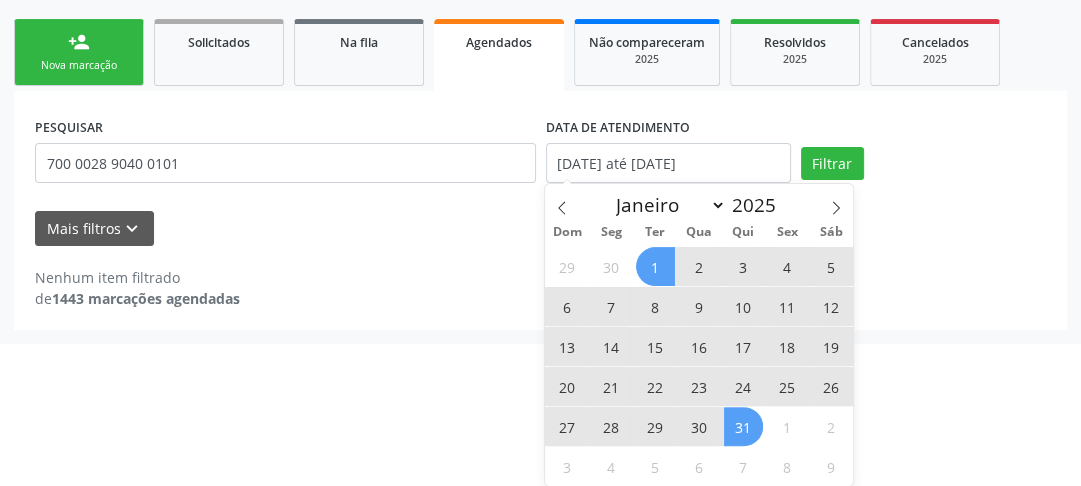 scroll, scrollTop: 136, scrollLeft: 0, axis: vertical 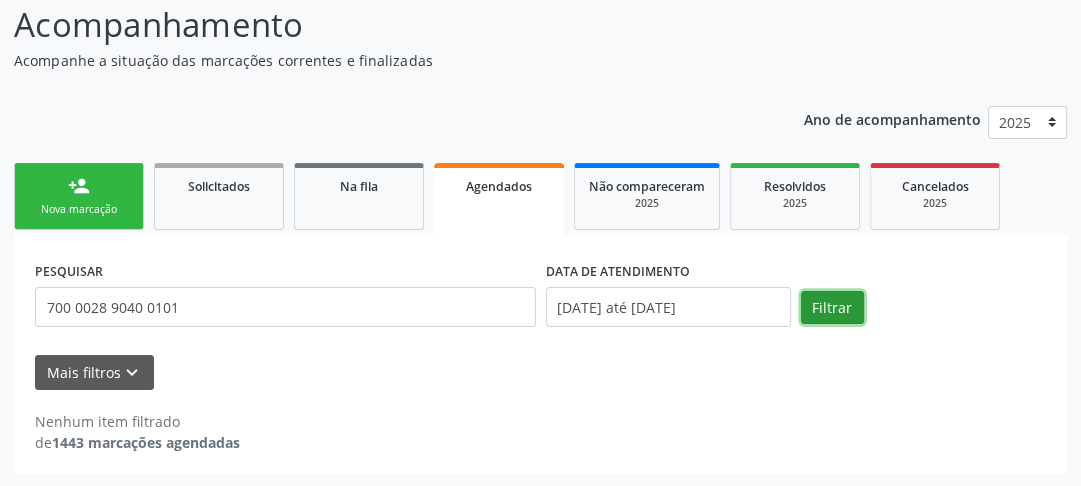 click on "Filtrar" at bounding box center [832, 308] 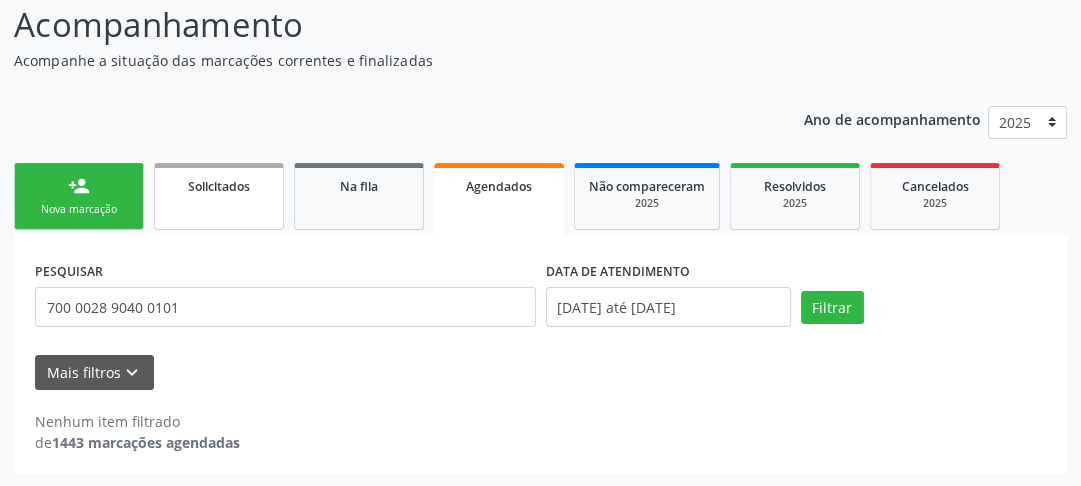 click on "Solicitados" at bounding box center (219, 196) 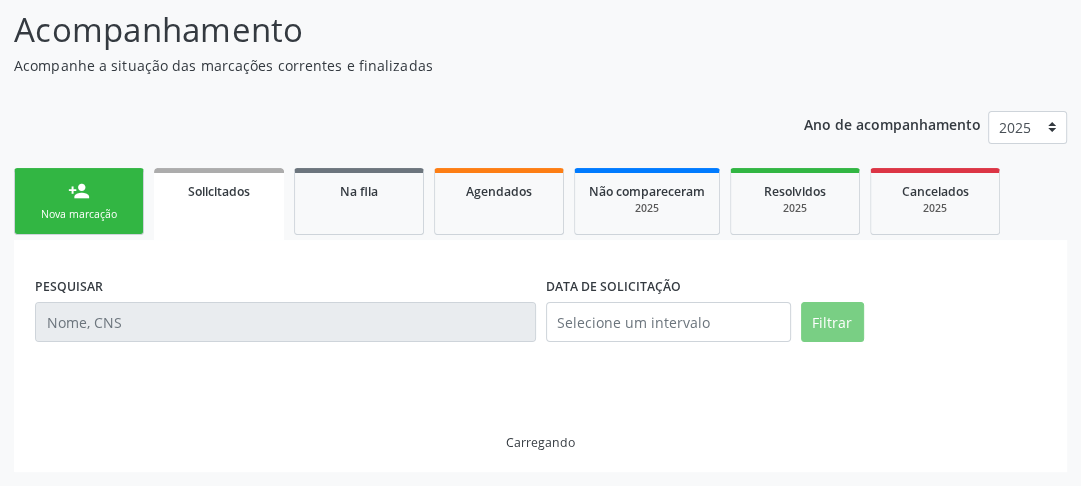 scroll, scrollTop: 88, scrollLeft: 0, axis: vertical 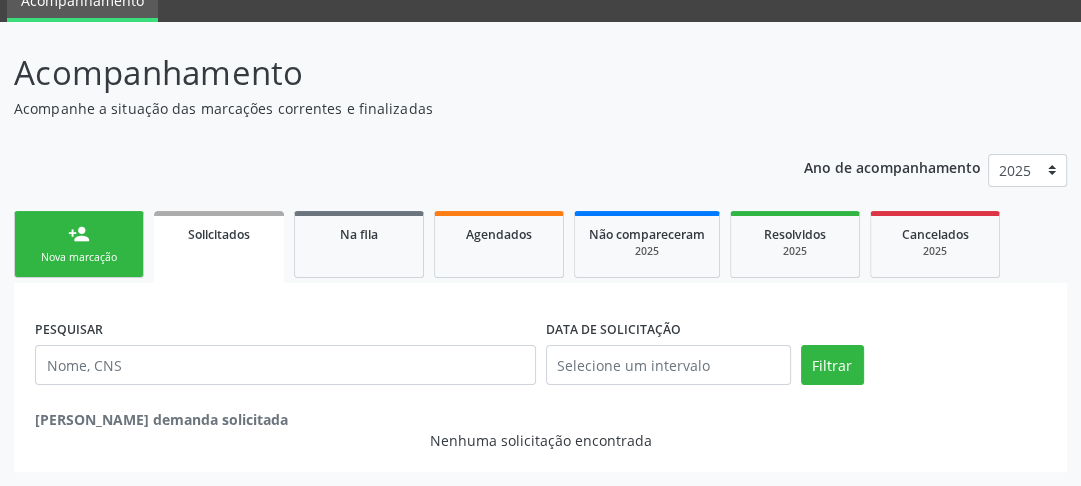 click on "PESQUISAR" at bounding box center [285, 356] 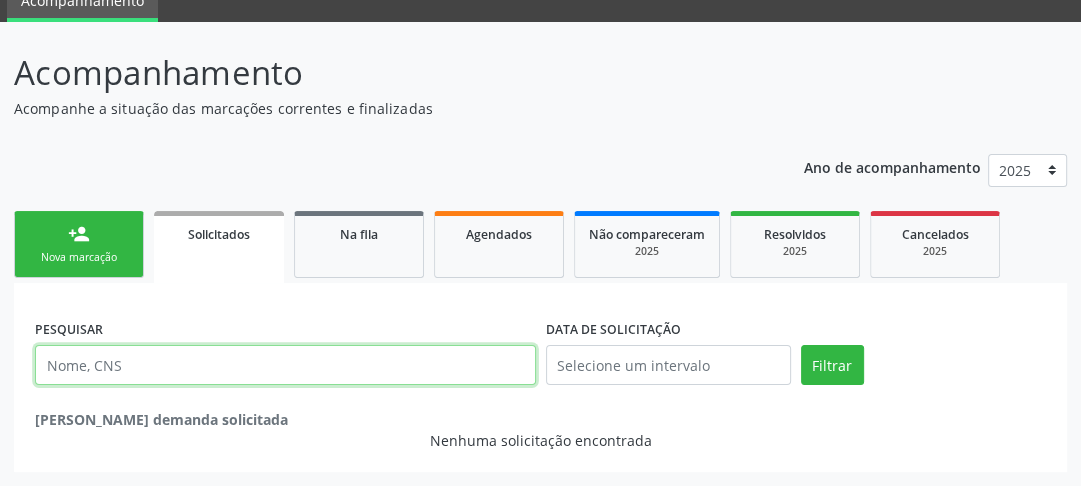 click at bounding box center [285, 365] 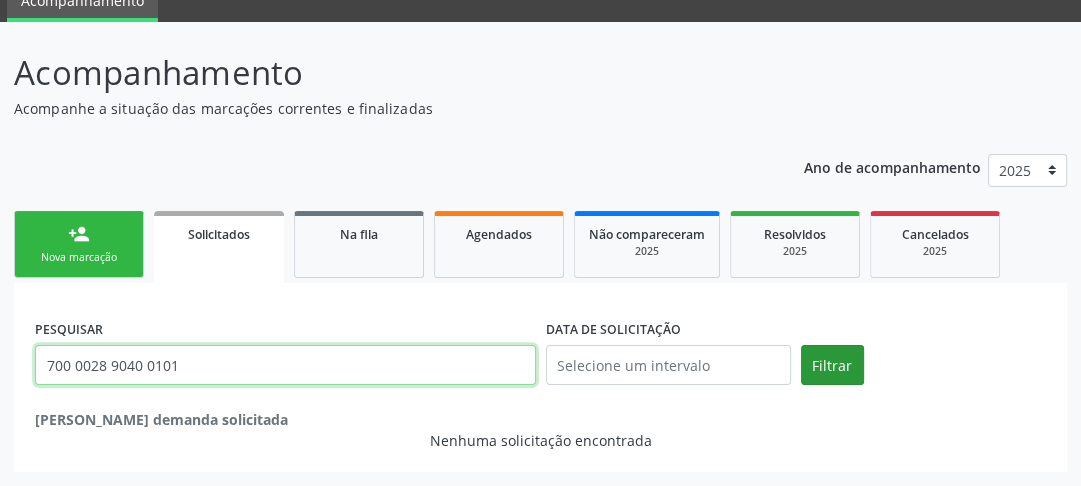 type on "700 0028 9040 0101" 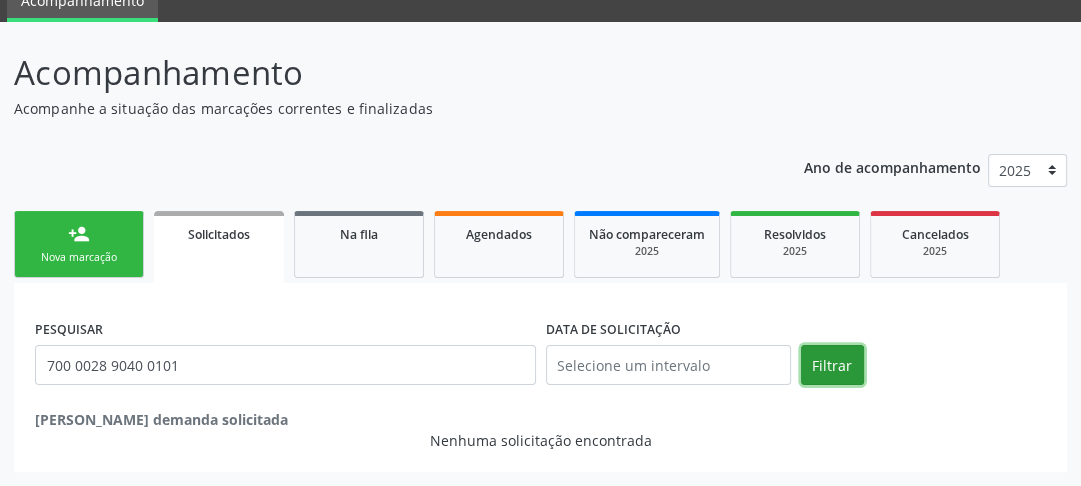 click on "Filtrar" at bounding box center [832, 365] 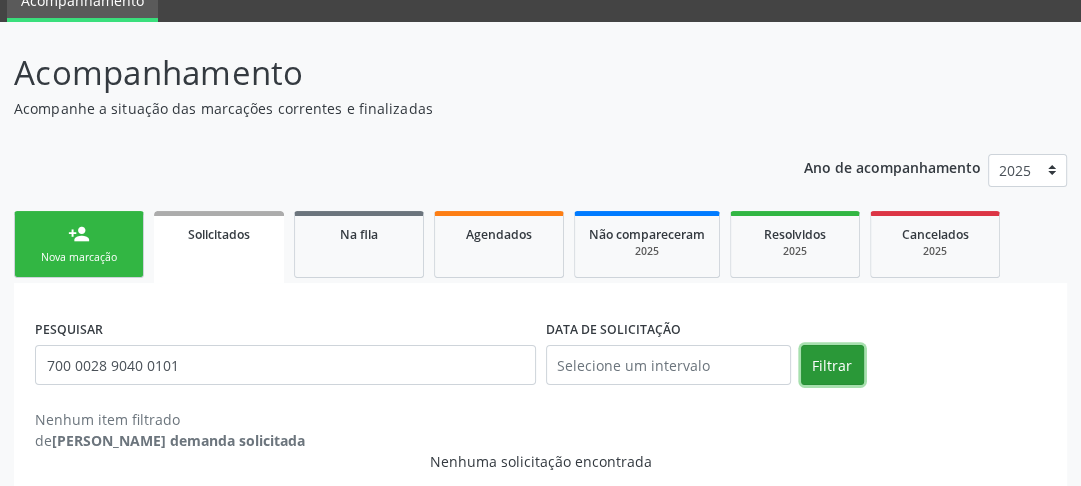 click on "Filtrar" at bounding box center (832, 365) 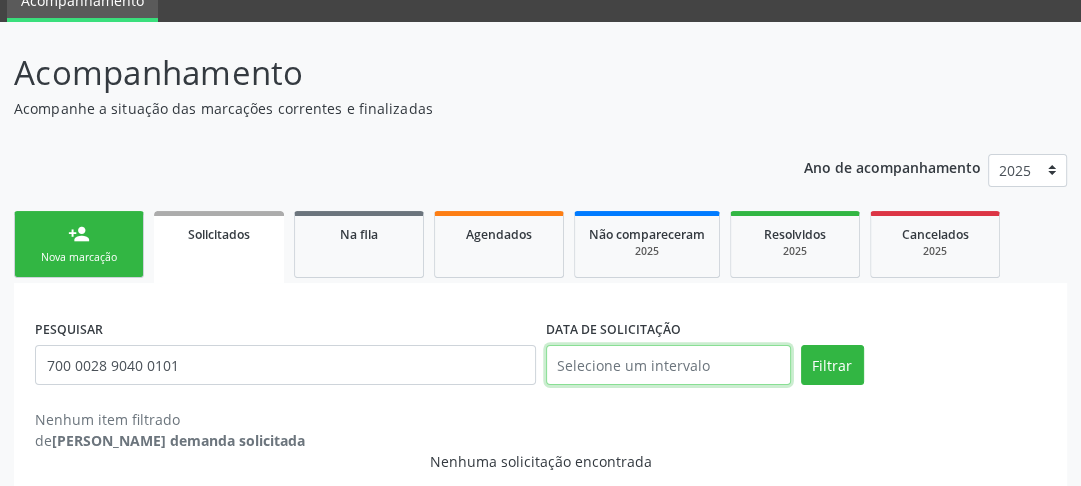 click at bounding box center (668, 365) 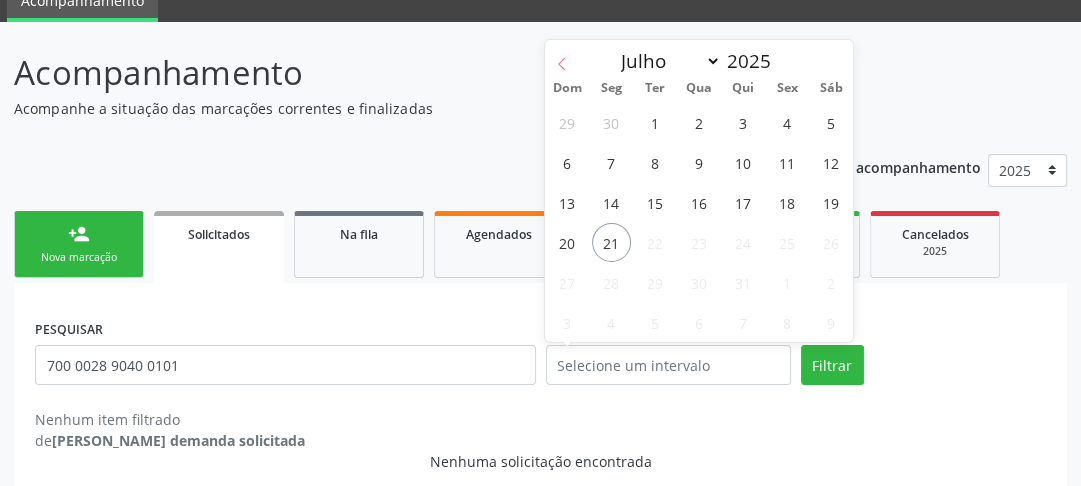 click 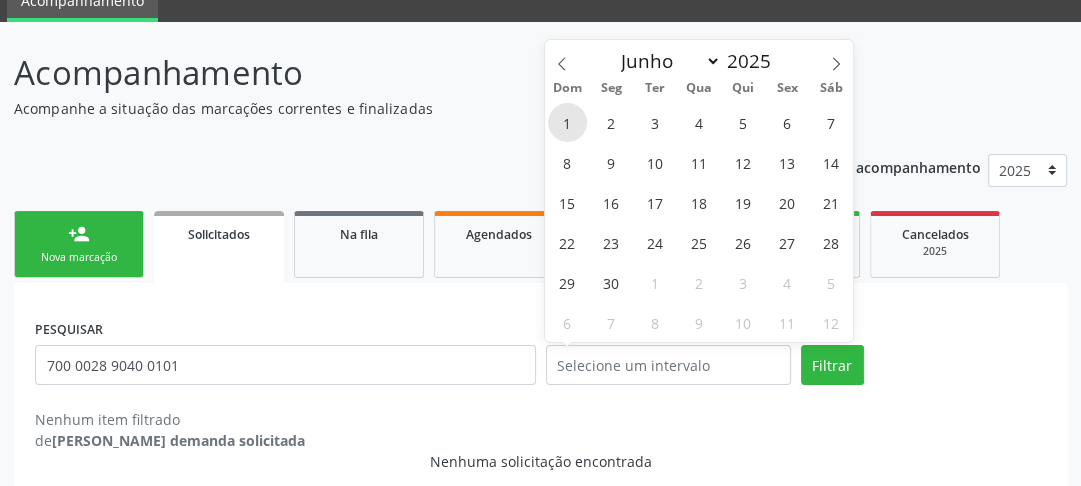 click on "1" at bounding box center [567, 122] 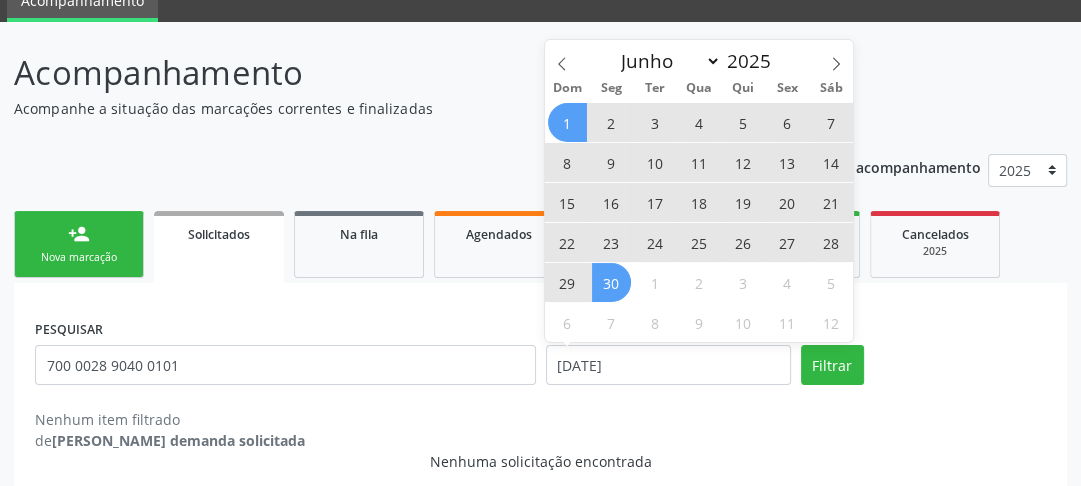 click on "30" at bounding box center (611, 282) 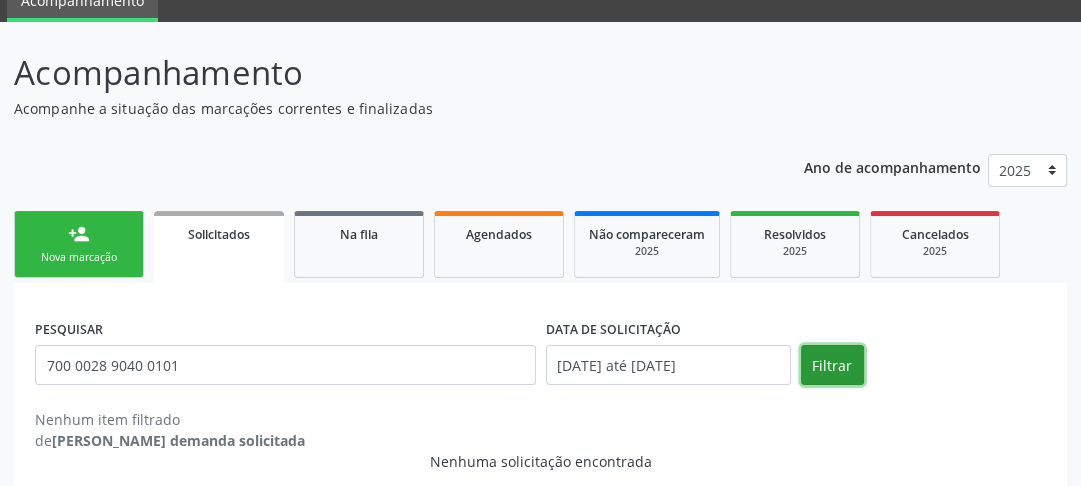 click on "Filtrar" at bounding box center (832, 365) 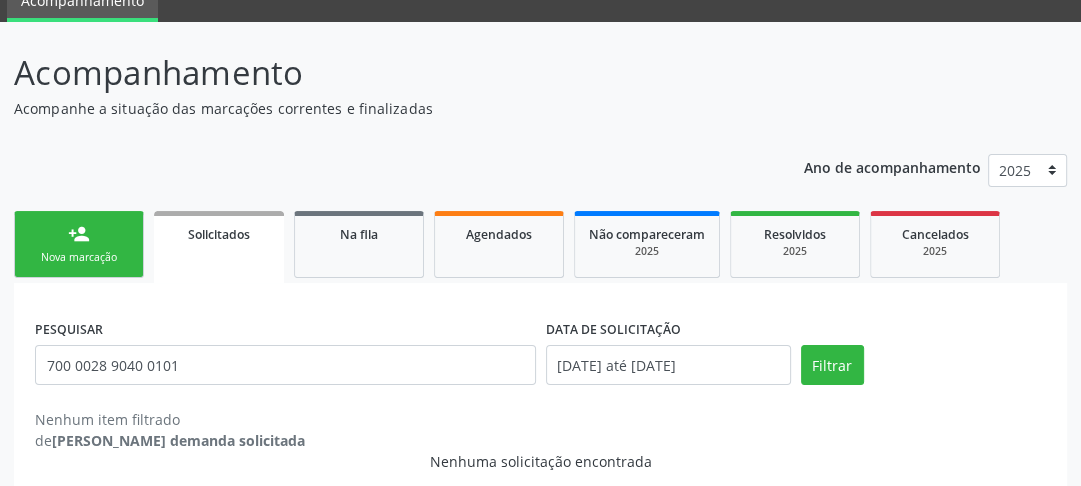 scroll, scrollTop: 108, scrollLeft: 0, axis: vertical 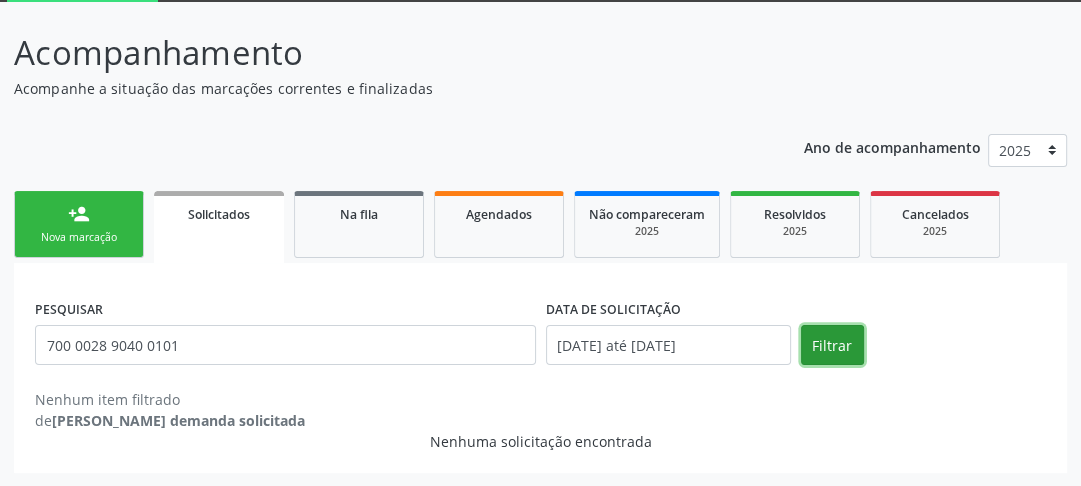 click on "Filtrar" at bounding box center (832, 345) 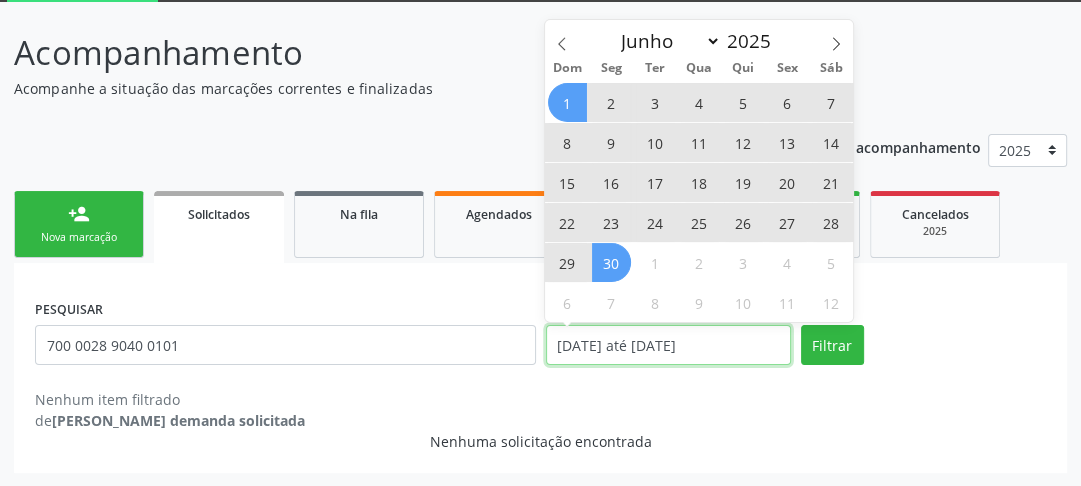 click on "[DATE] até [DATE]" at bounding box center (668, 345) 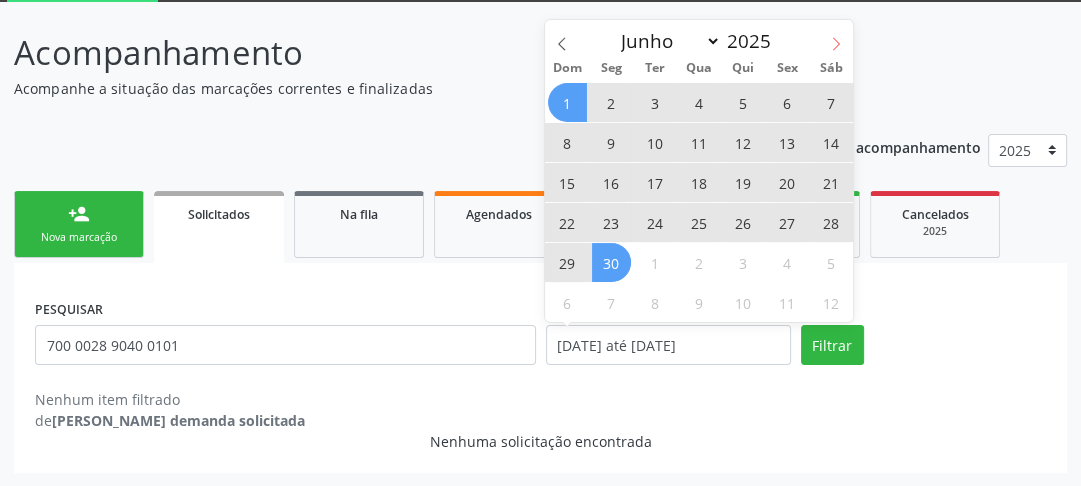 click 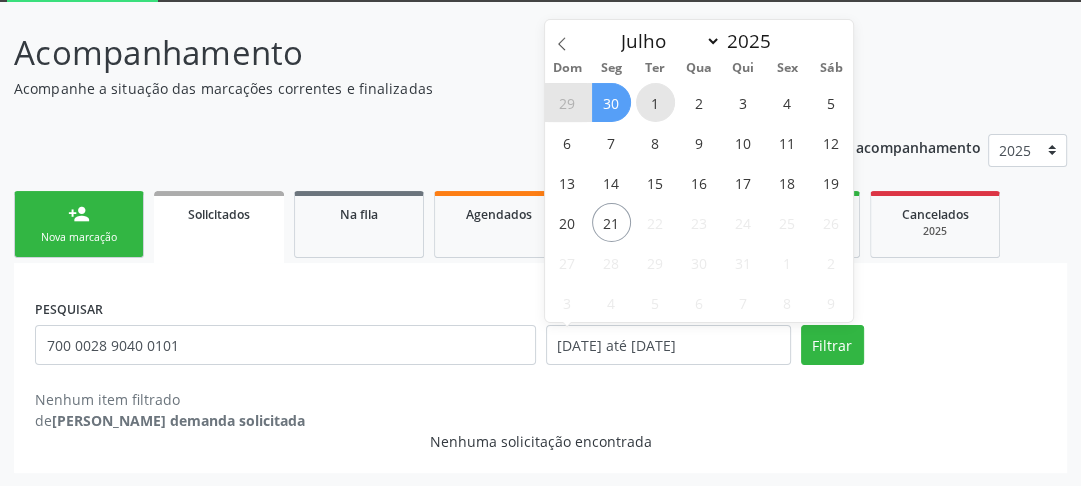 click on "1" at bounding box center [655, 102] 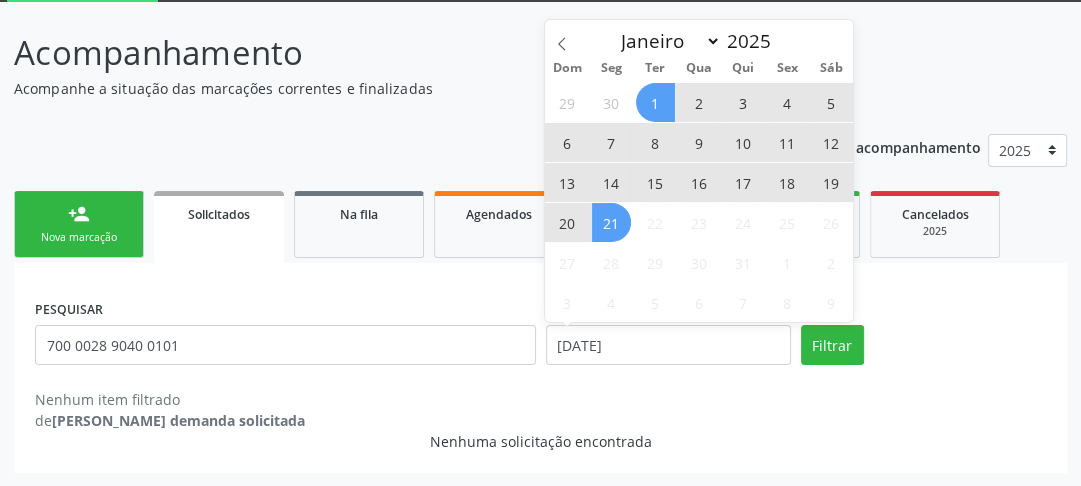 click on "21" at bounding box center [611, 222] 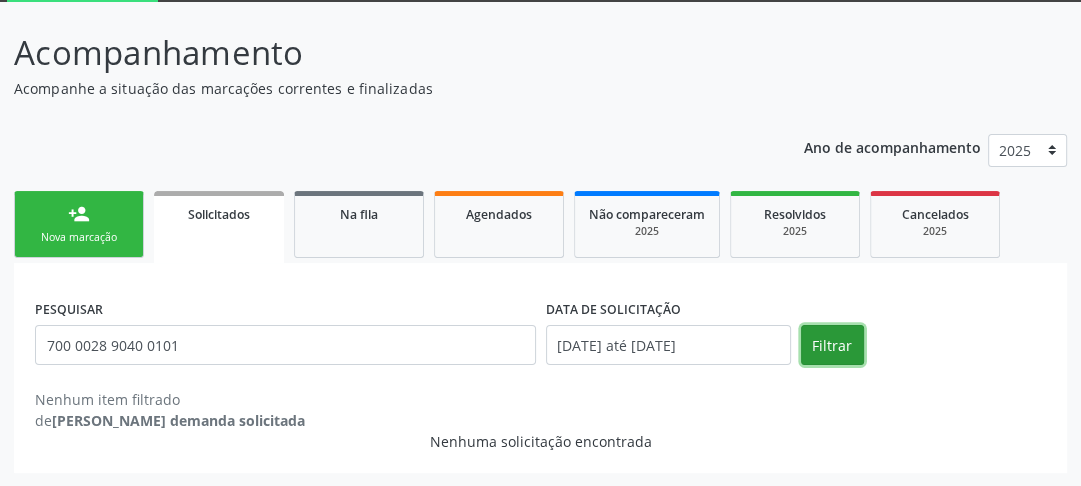 click on "Filtrar" at bounding box center (832, 345) 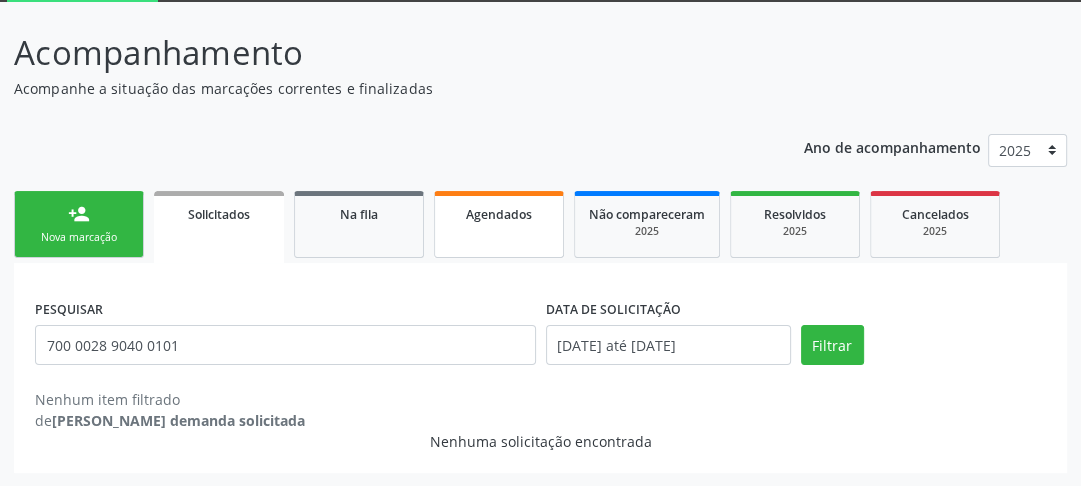 click on "Agendados" at bounding box center [499, 214] 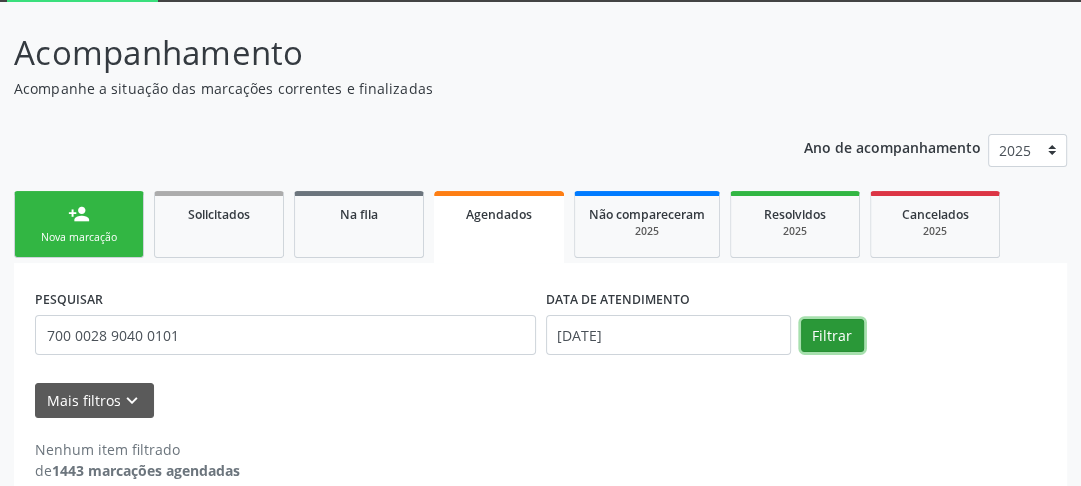click on "Filtrar" at bounding box center [832, 336] 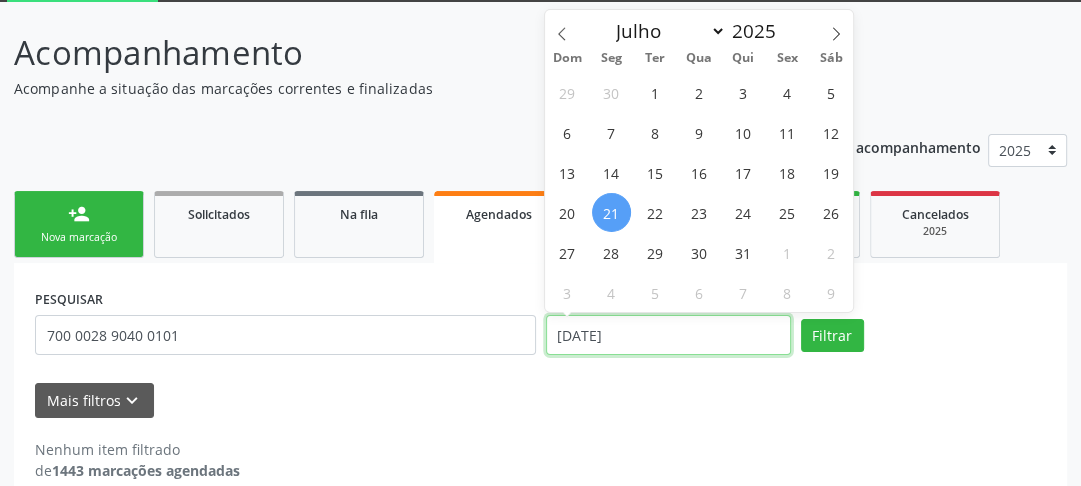 click on "[DATE]" at bounding box center (668, 335) 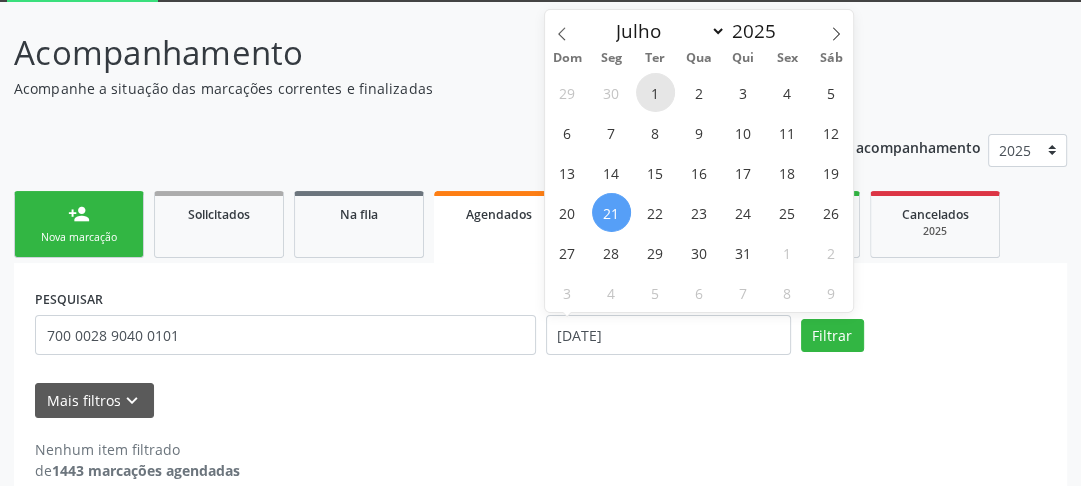 click on "1" at bounding box center [655, 92] 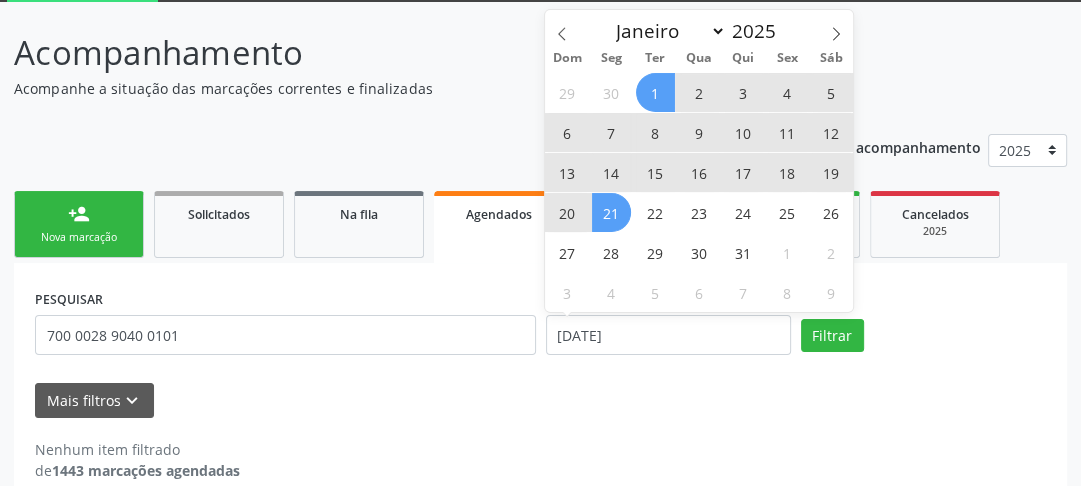 click on "21" at bounding box center [611, 212] 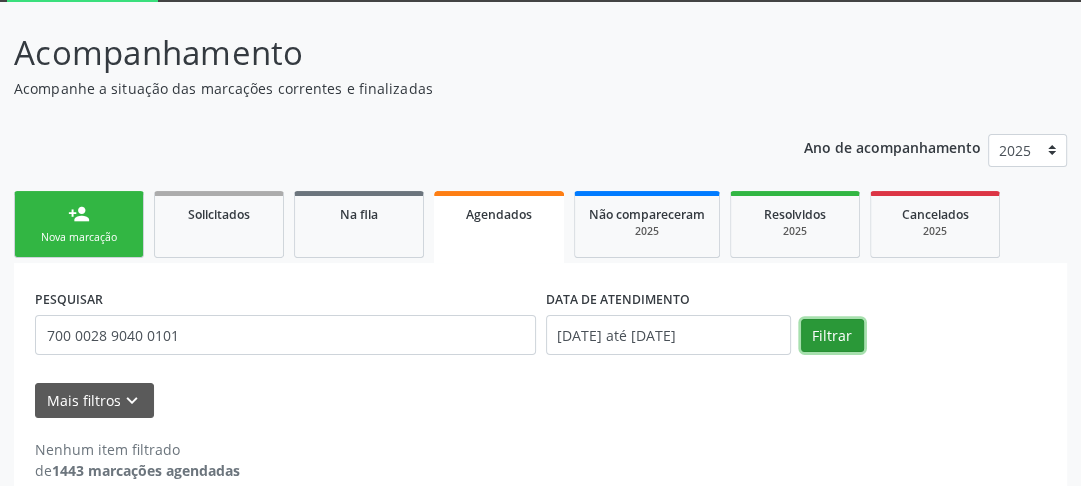click on "Filtrar" at bounding box center (832, 336) 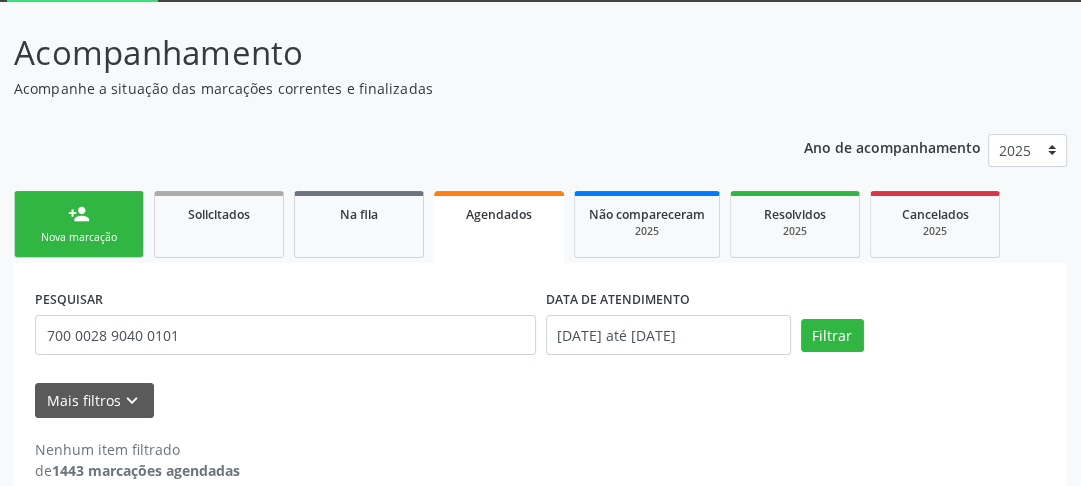 scroll, scrollTop: 136, scrollLeft: 0, axis: vertical 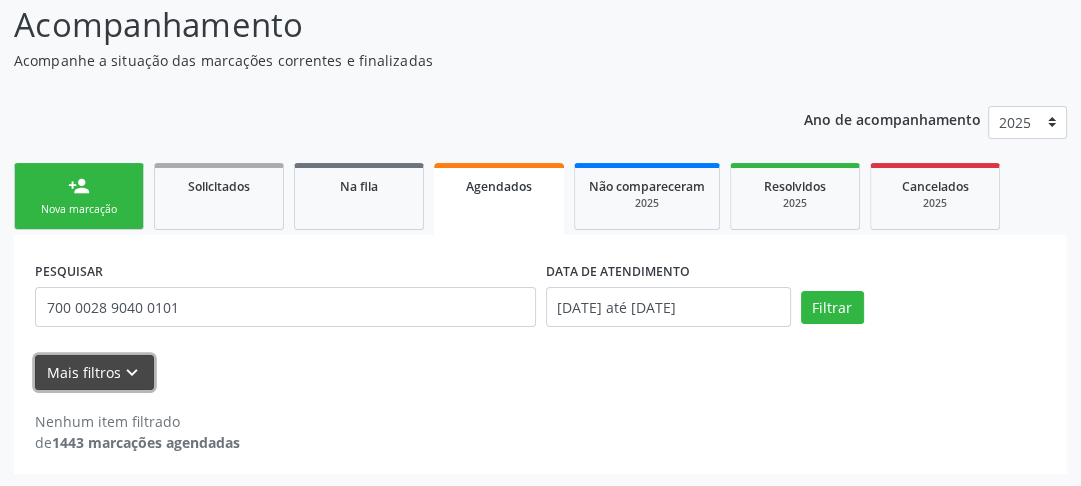 click on "Mais filtros
keyboard_arrow_down" at bounding box center [94, 372] 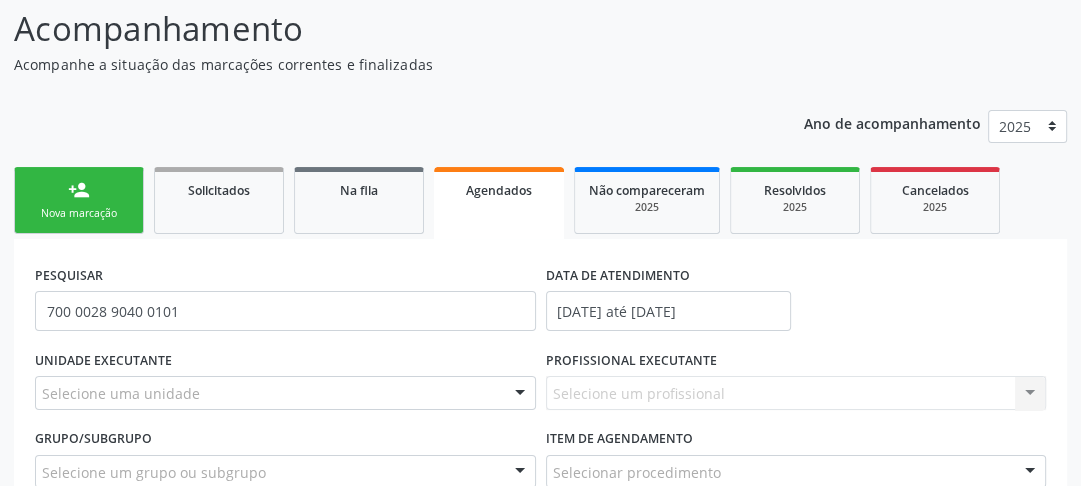 scroll, scrollTop: 52, scrollLeft: 0, axis: vertical 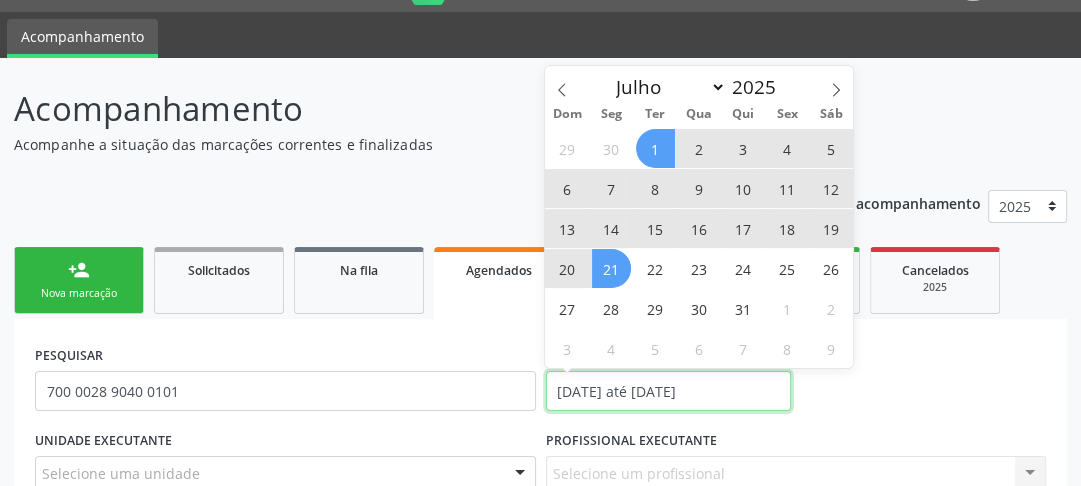 click on "[DATE] até [DATE]" at bounding box center [668, 391] 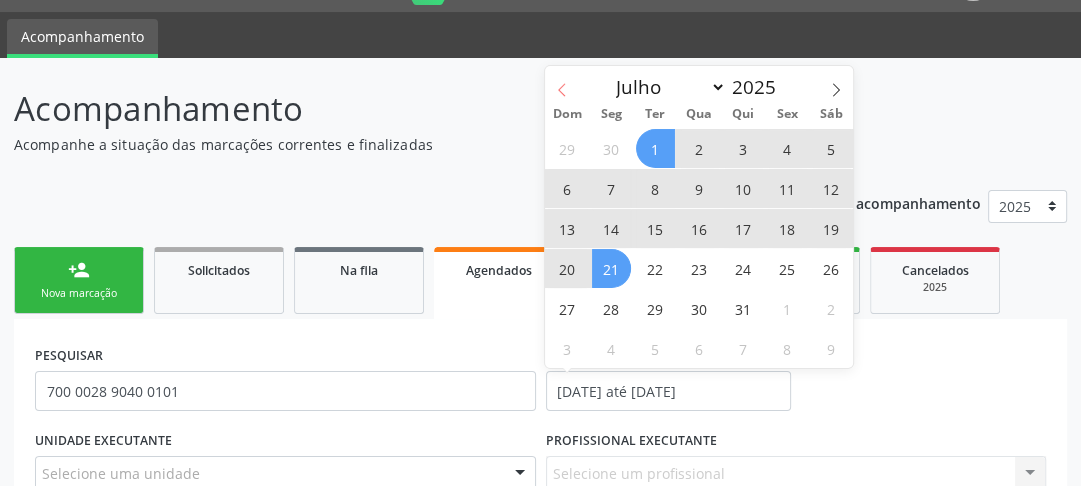 click 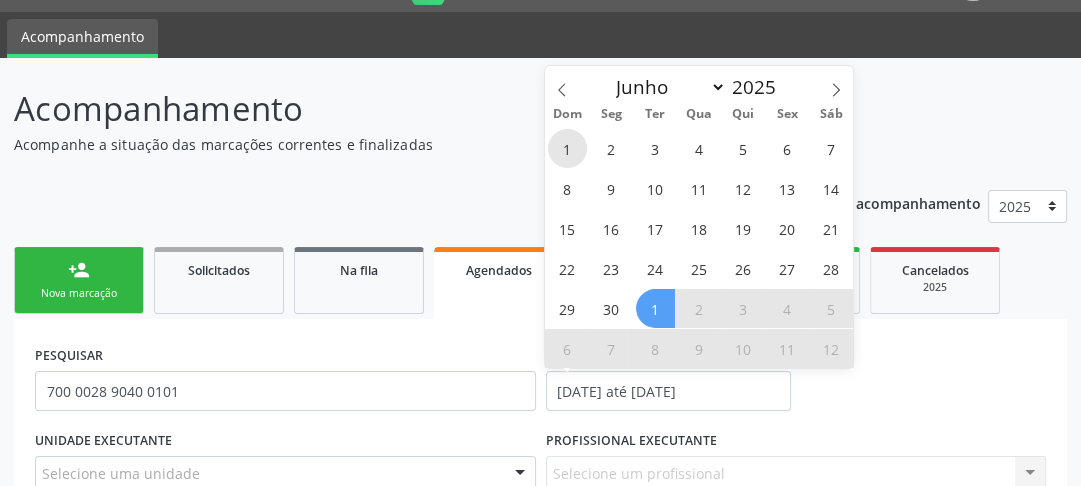 click on "1" at bounding box center (567, 148) 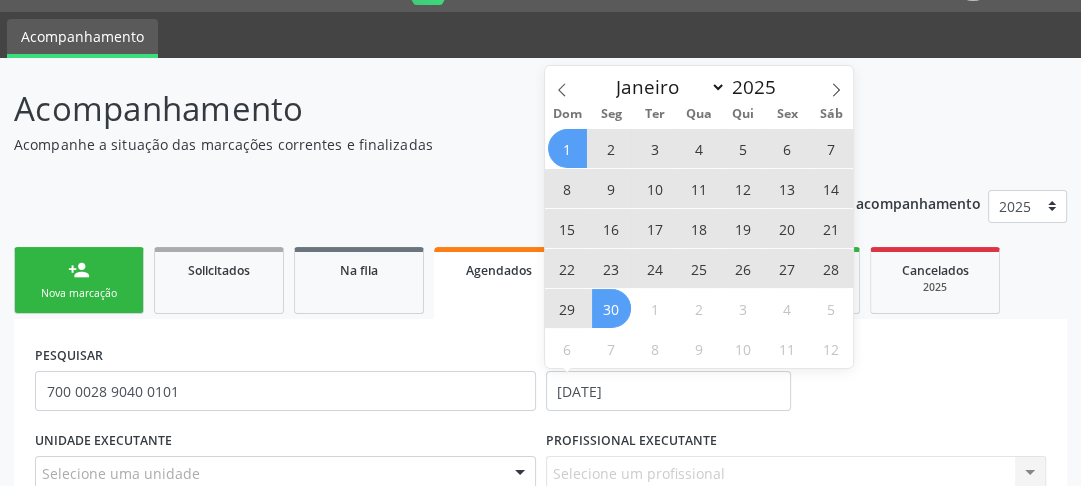 click on "30" at bounding box center (611, 308) 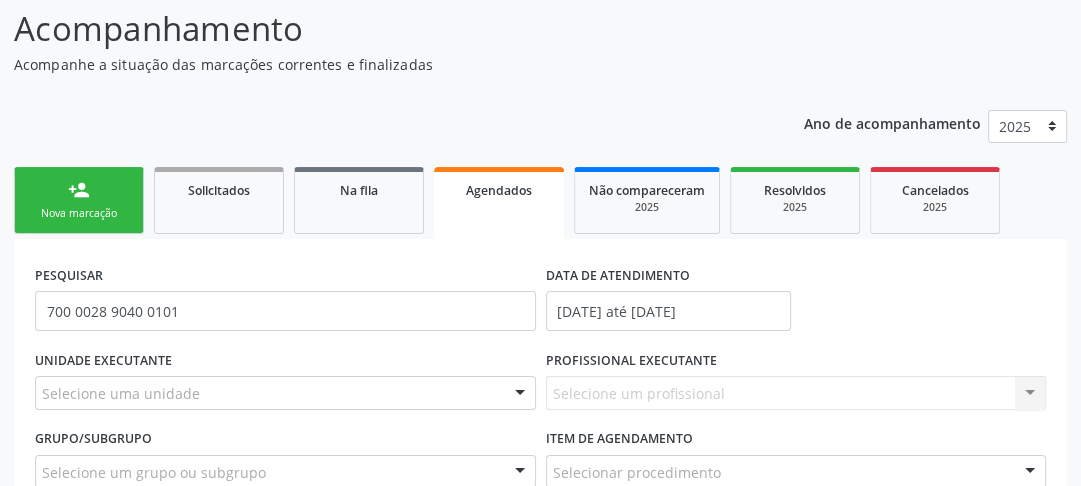 scroll, scrollTop: 292, scrollLeft: 0, axis: vertical 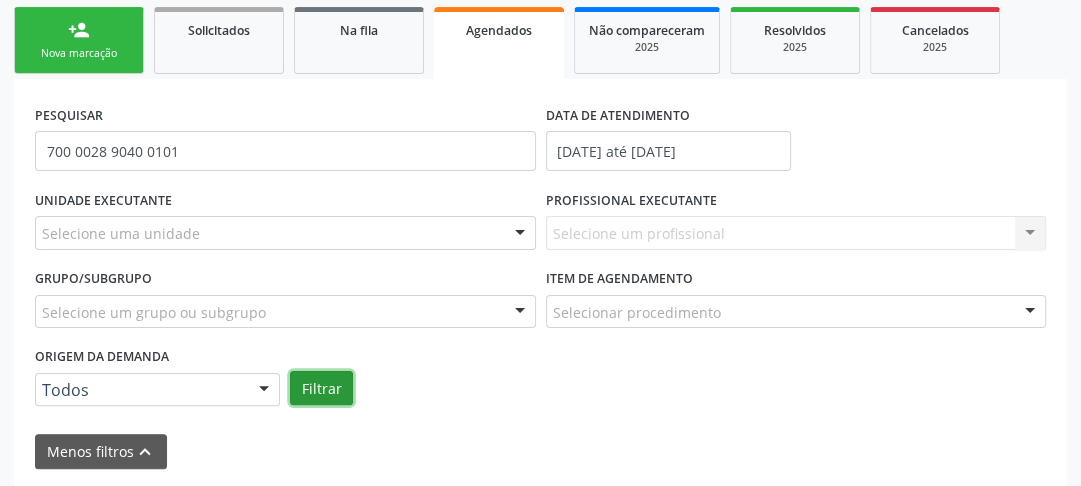 click on "Filtrar" at bounding box center [321, 388] 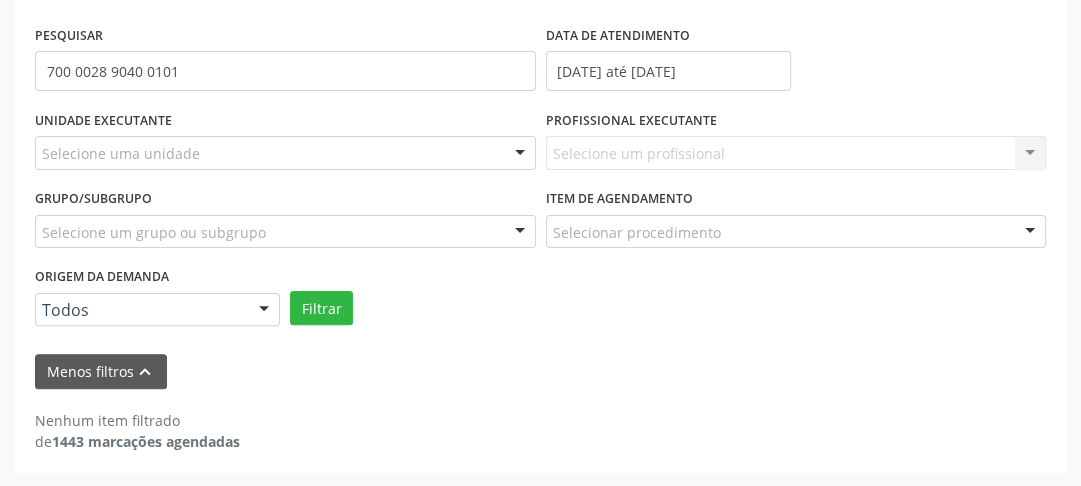 scroll, scrollTop: 52, scrollLeft: 0, axis: vertical 